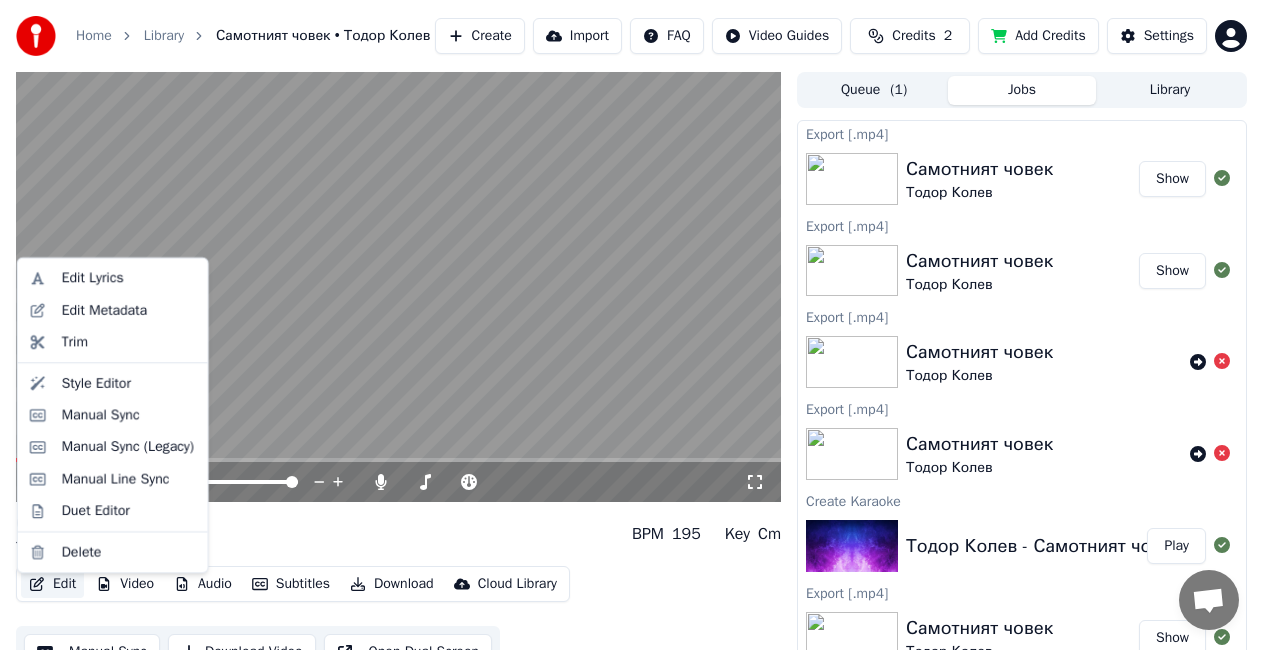 scroll, scrollTop: 0, scrollLeft: 0, axis: both 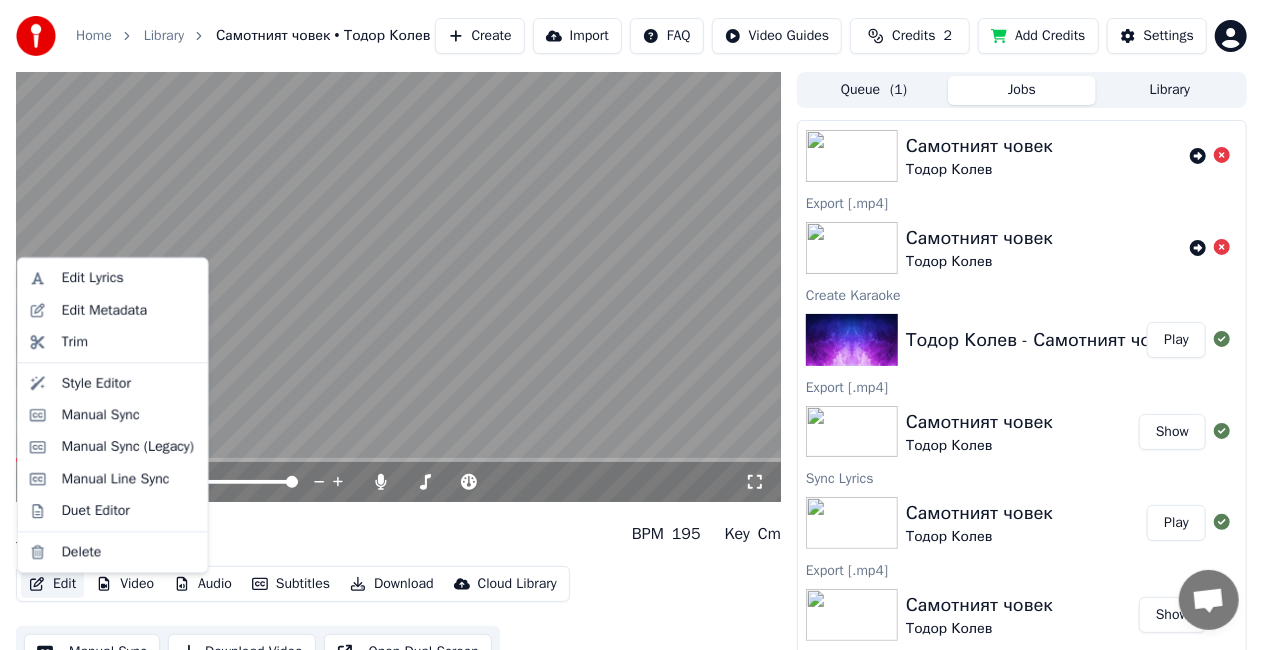 click on "Play" at bounding box center [1176, 340] 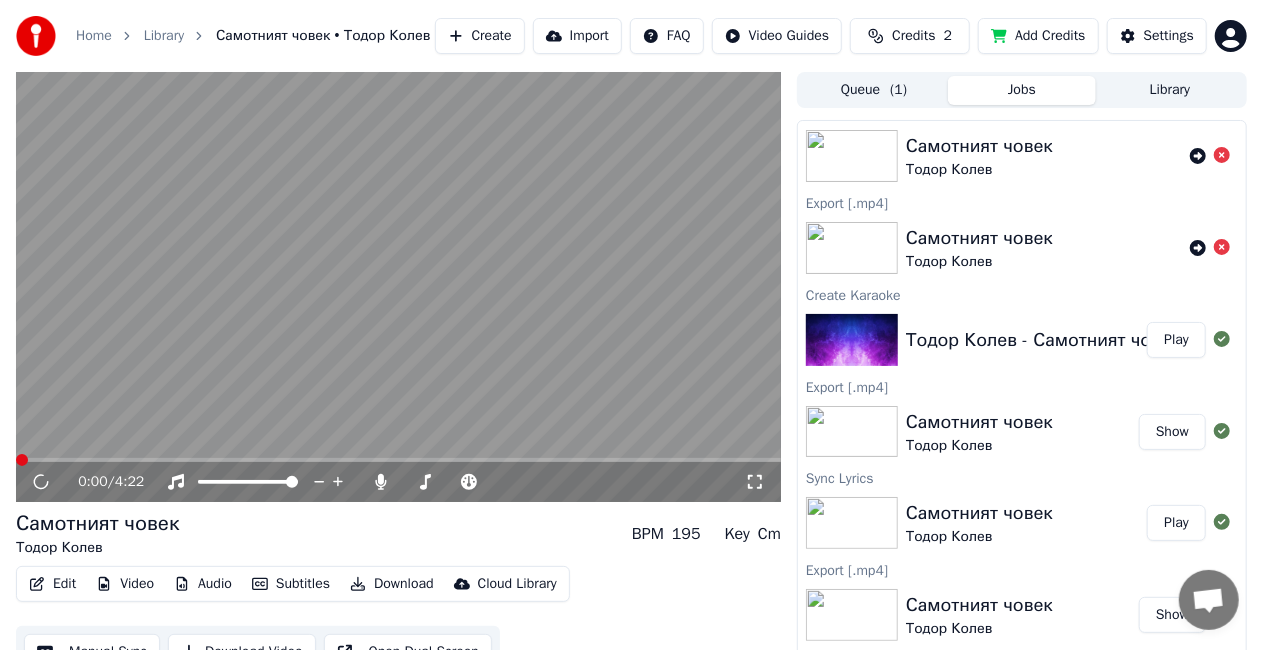 click on "Edit" at bounding box center [52, 584] 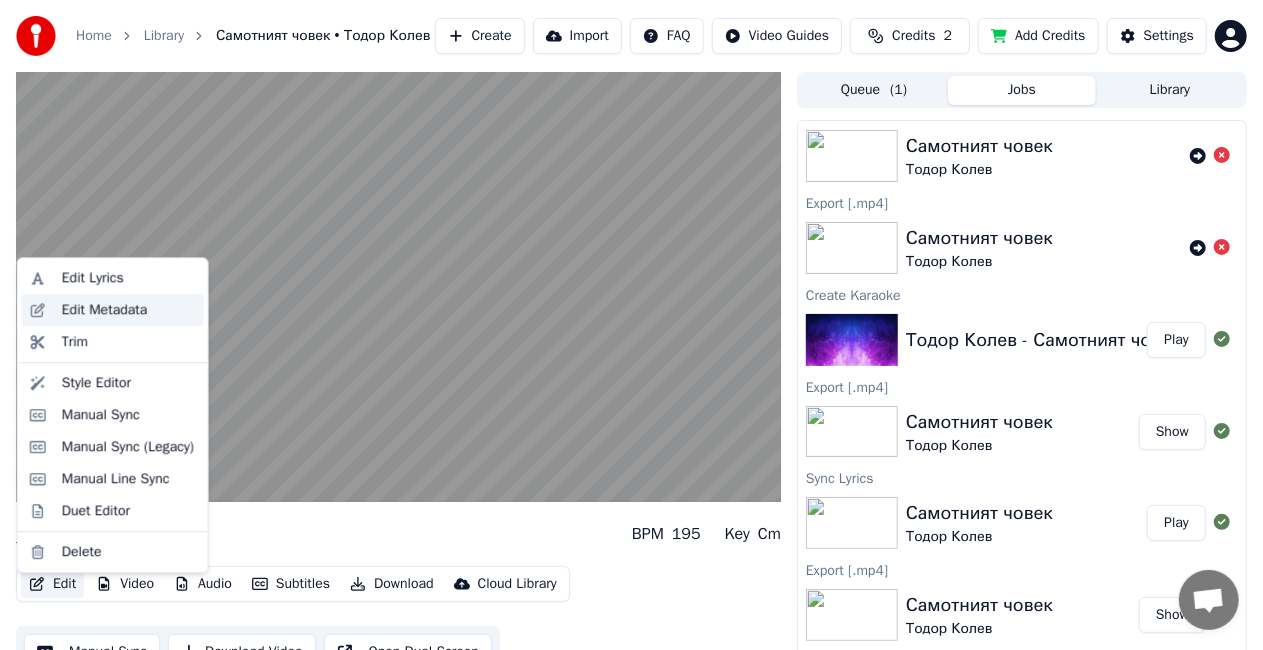 click on "Edit Metadata" at bounding box center (105, 310) 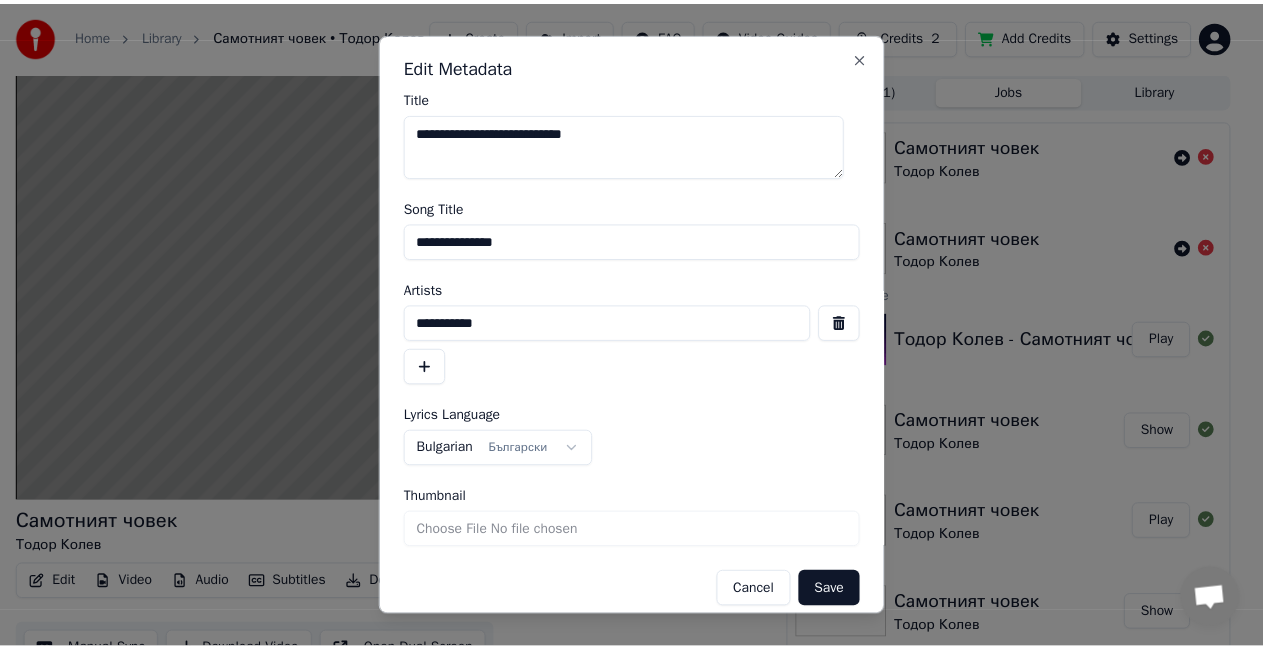scroll, scrollTop: 16, scrollLeft: 0, axis: vertical 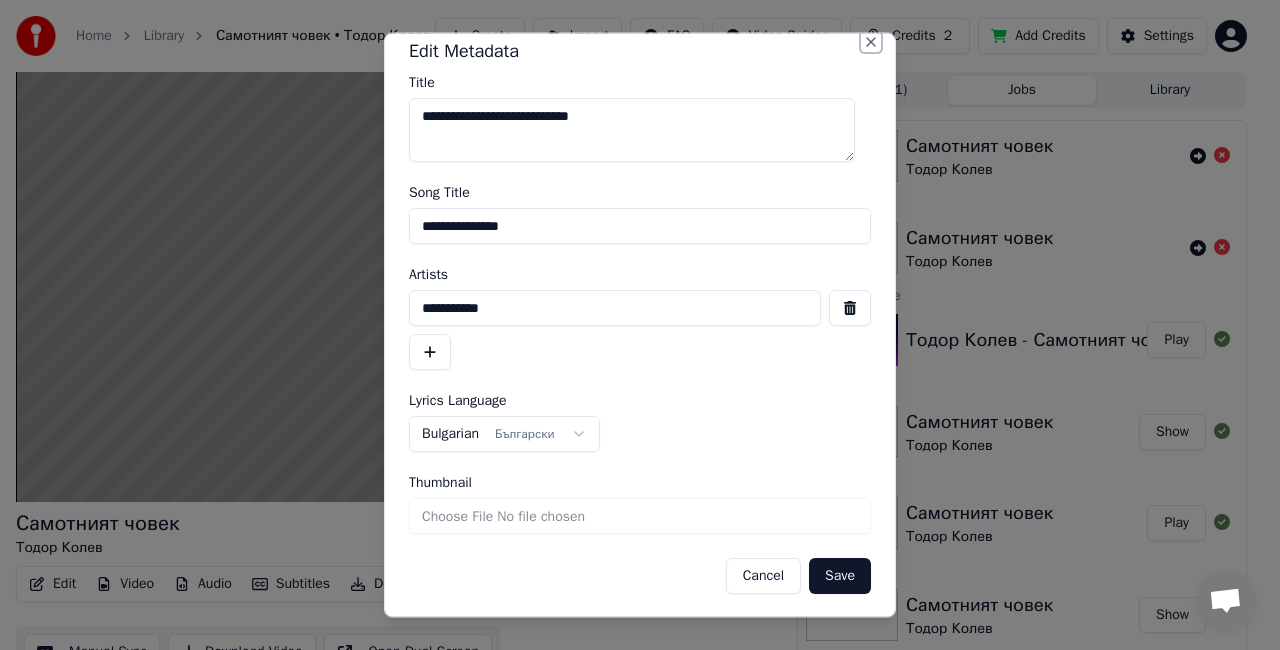 click on "Close" at bounding box center (871, 42) 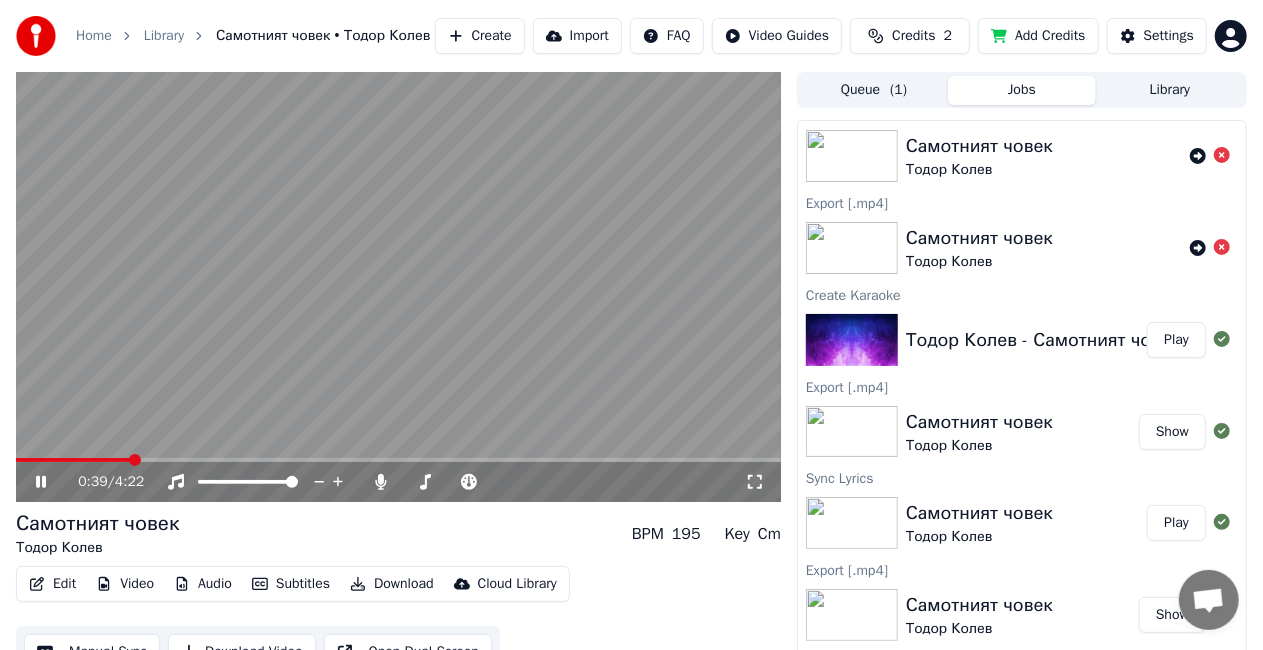 click 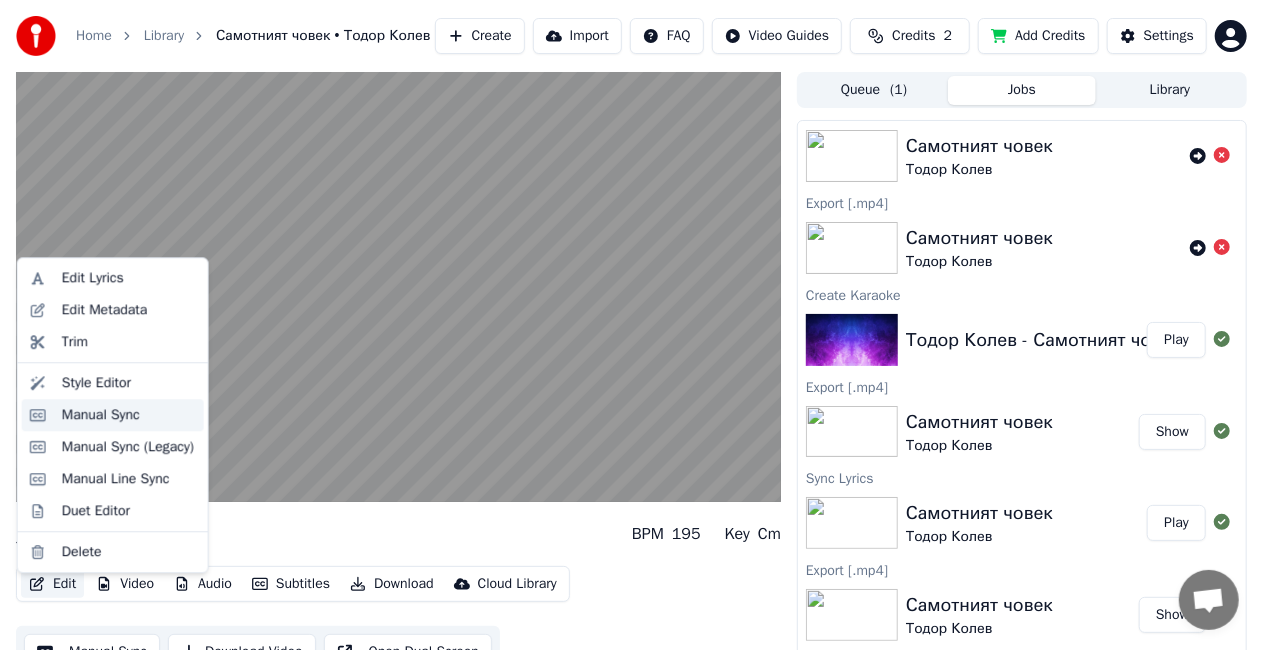 click on "Manual Sync" at bounding box center [101, 415] 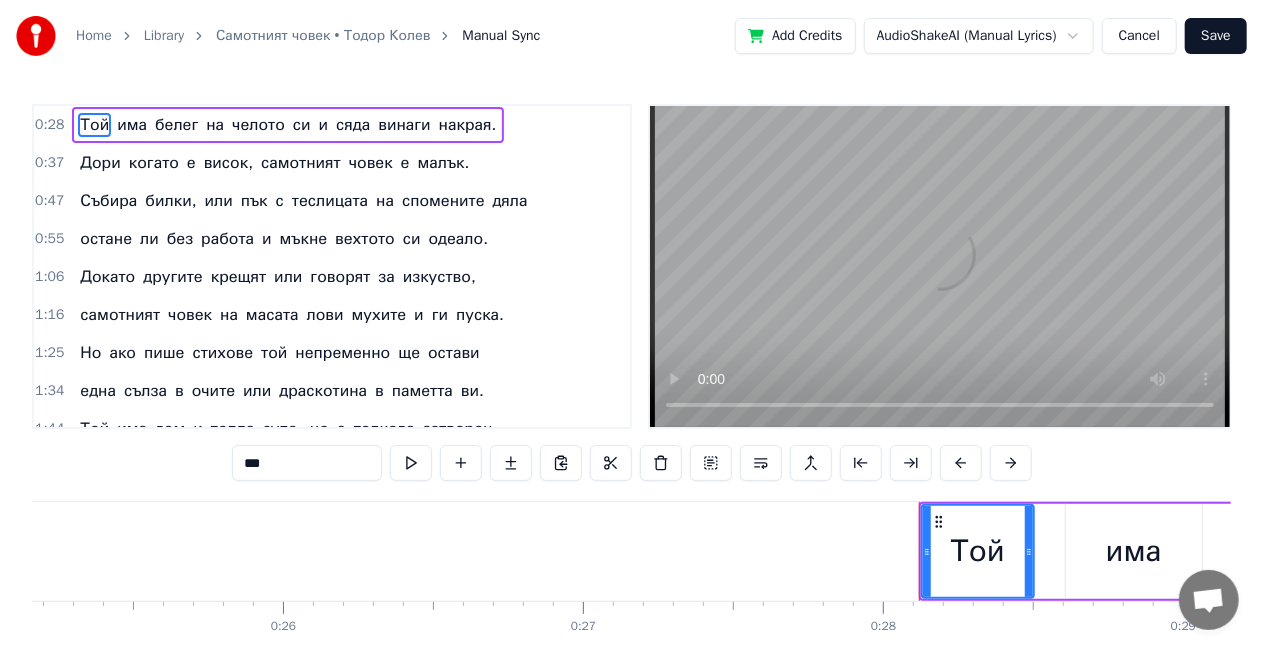 scroll, scrollTop: 0, scrollLeft: 8336, axis: horizontal 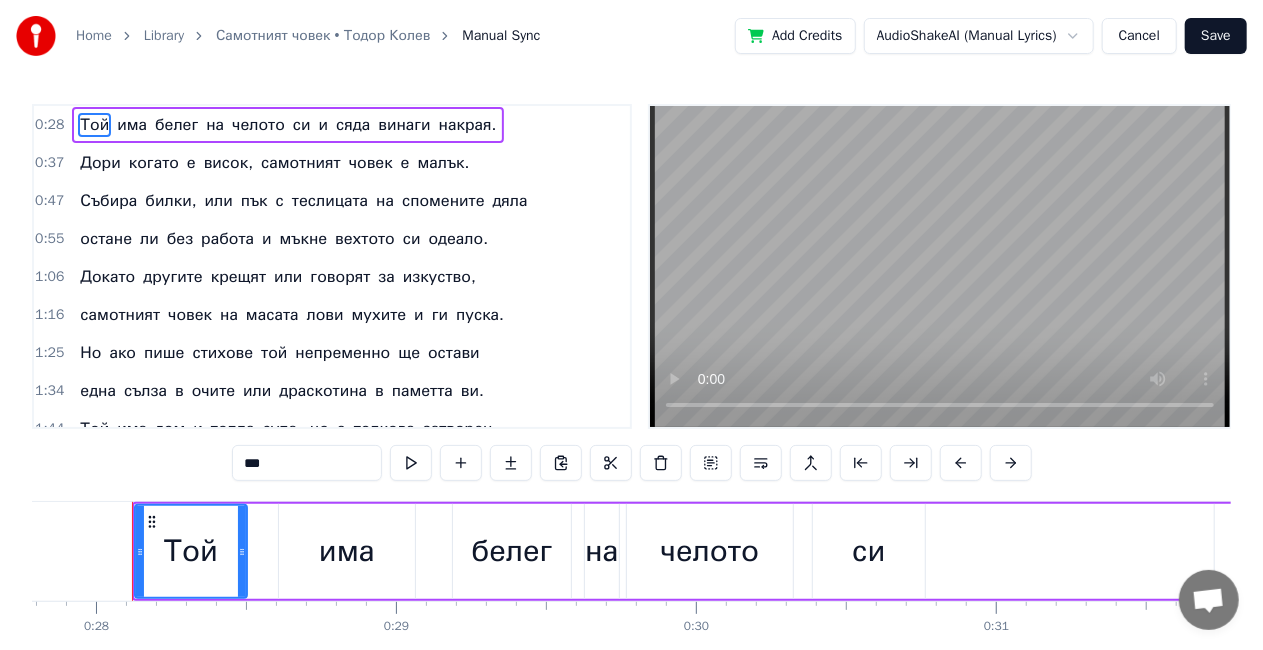 click on "Cancel" at bounding box center (1139, 36) 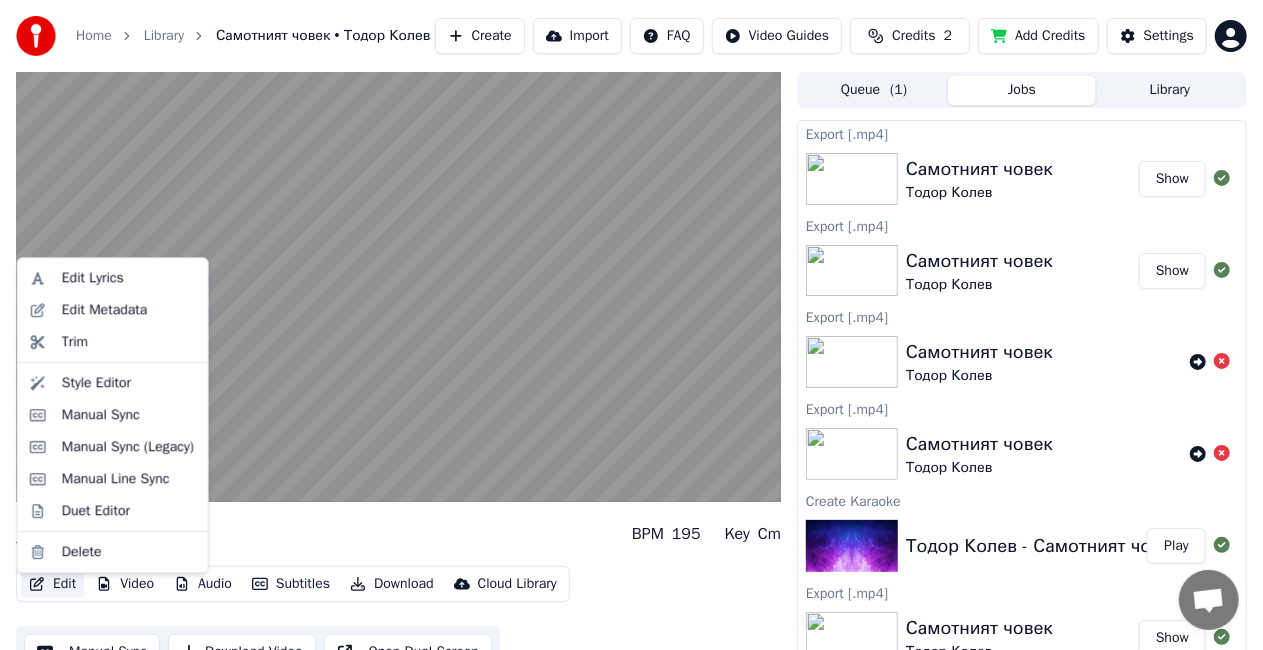 click on "Edit" at bounding box center (52, 584) 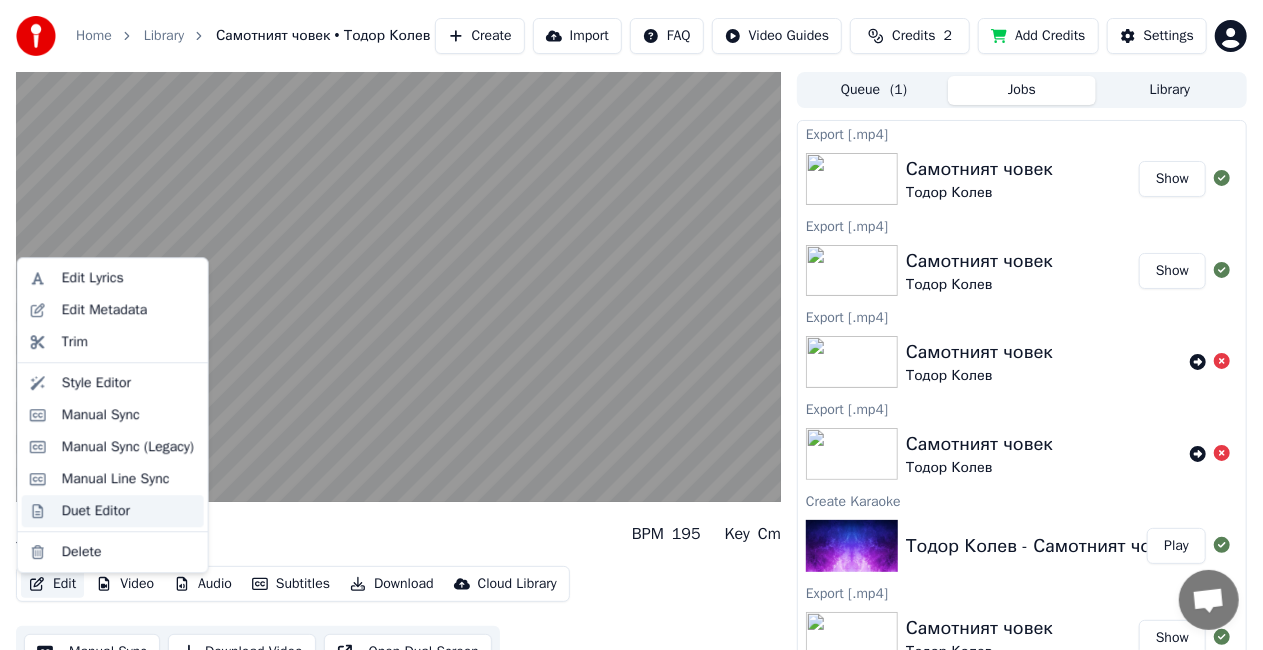 click on "Duet Editor" at bounding box center (96, 511) 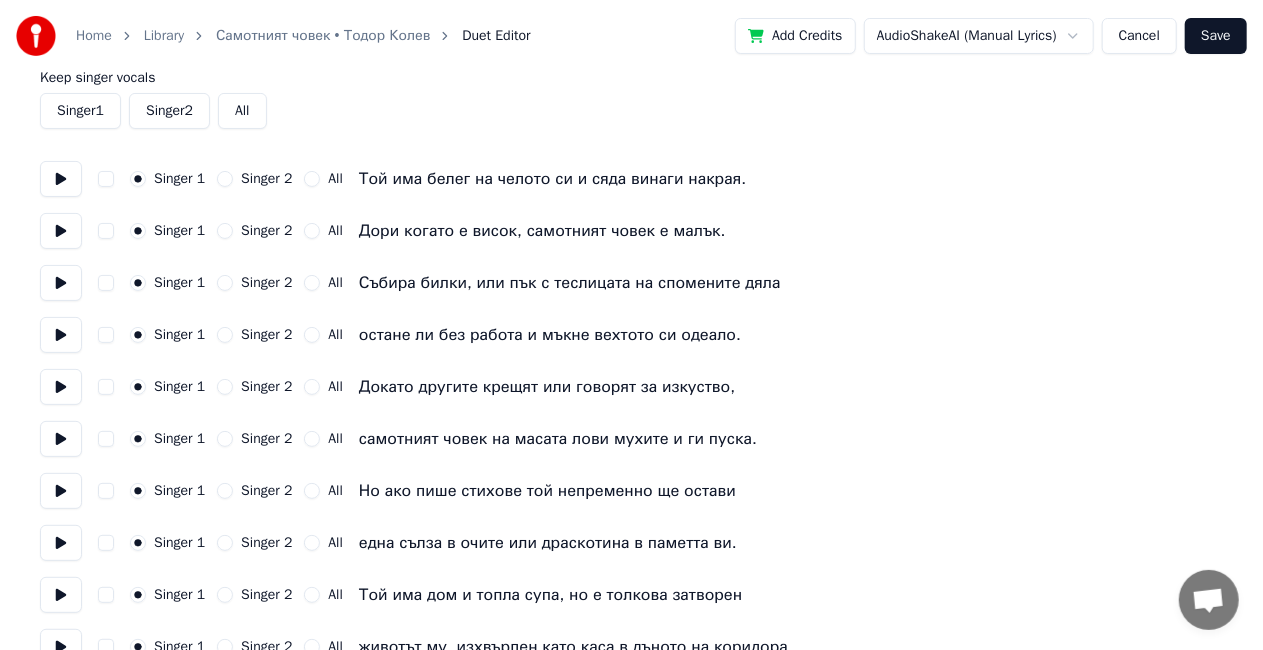 scroll, scrollTop: 0, scrollLeft: 0, axis: both 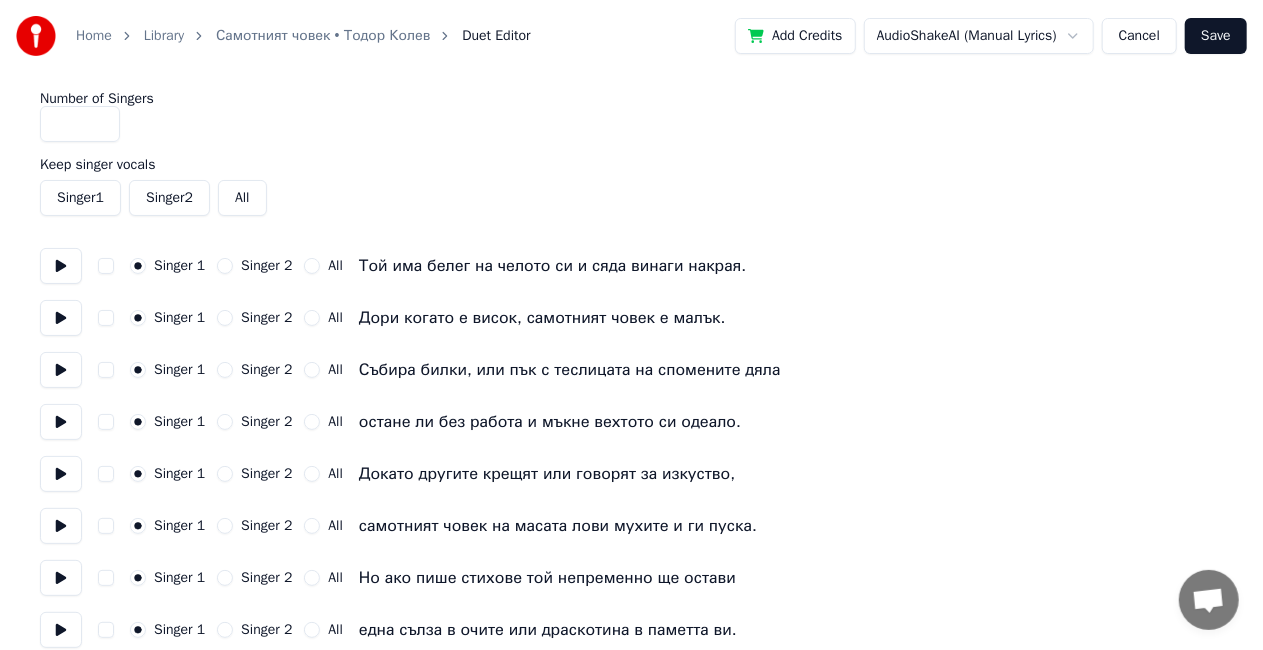 click on "Singer 1" at bounding box center [179, 266] 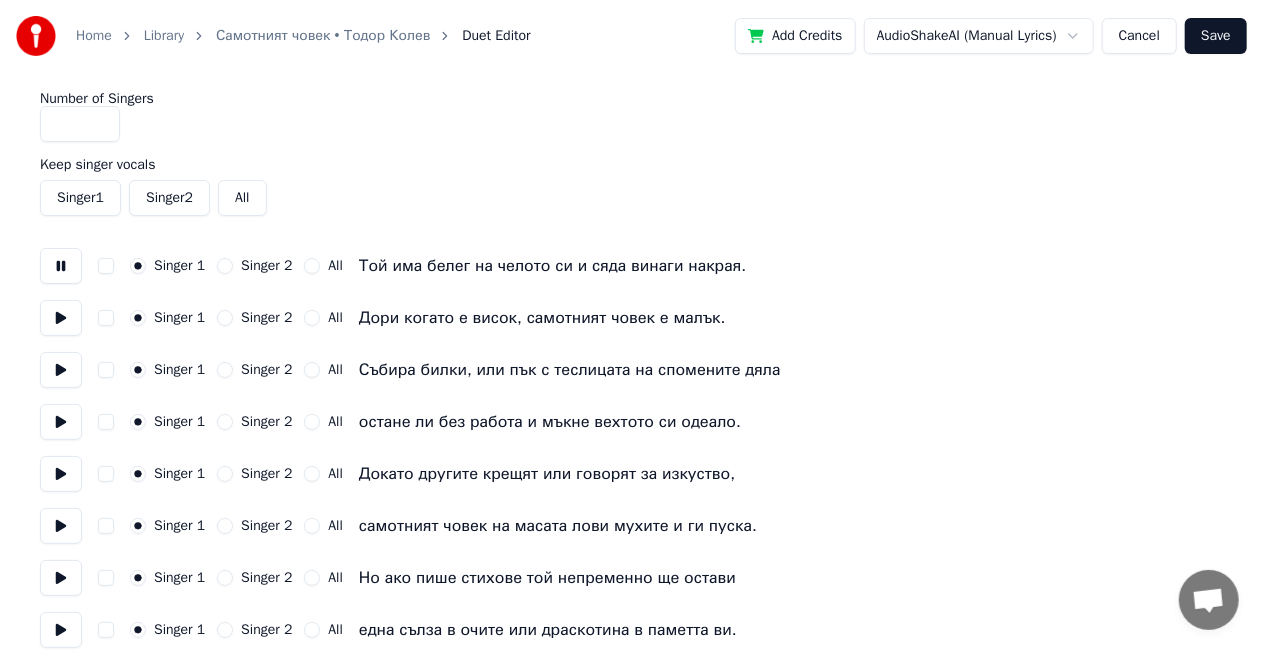click at bounding box center (61, 266) 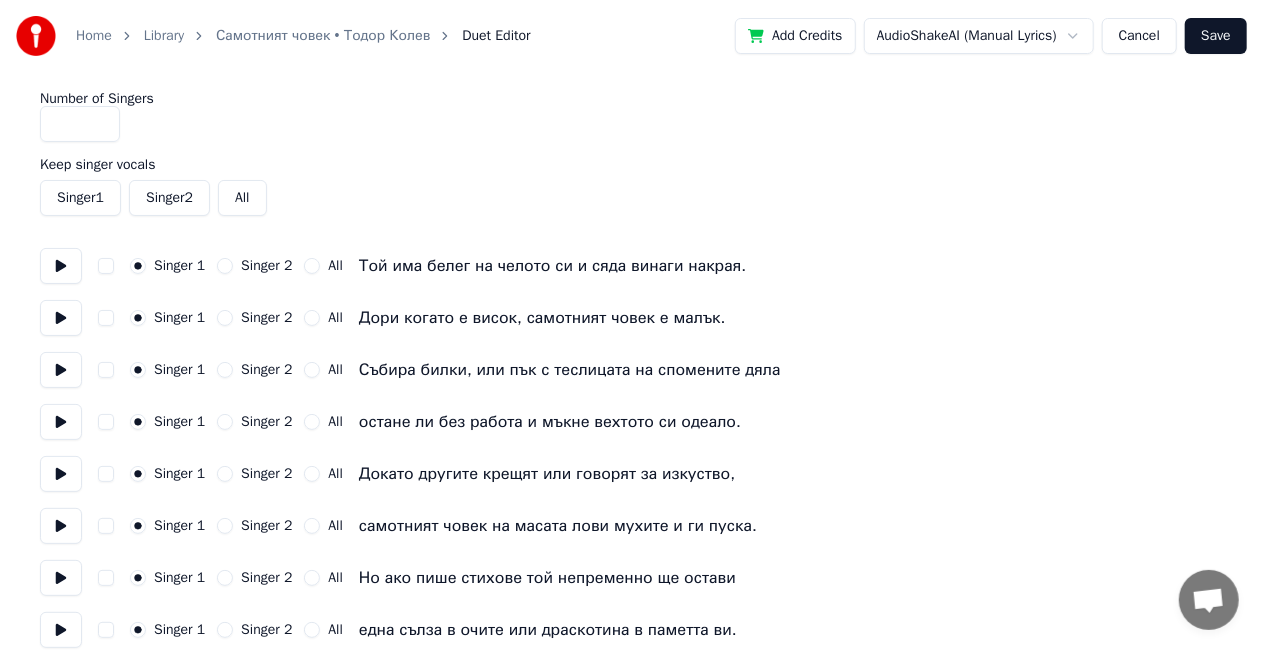 scroll, scrollTop: 100, scrollLeft: 0, axis: vertical 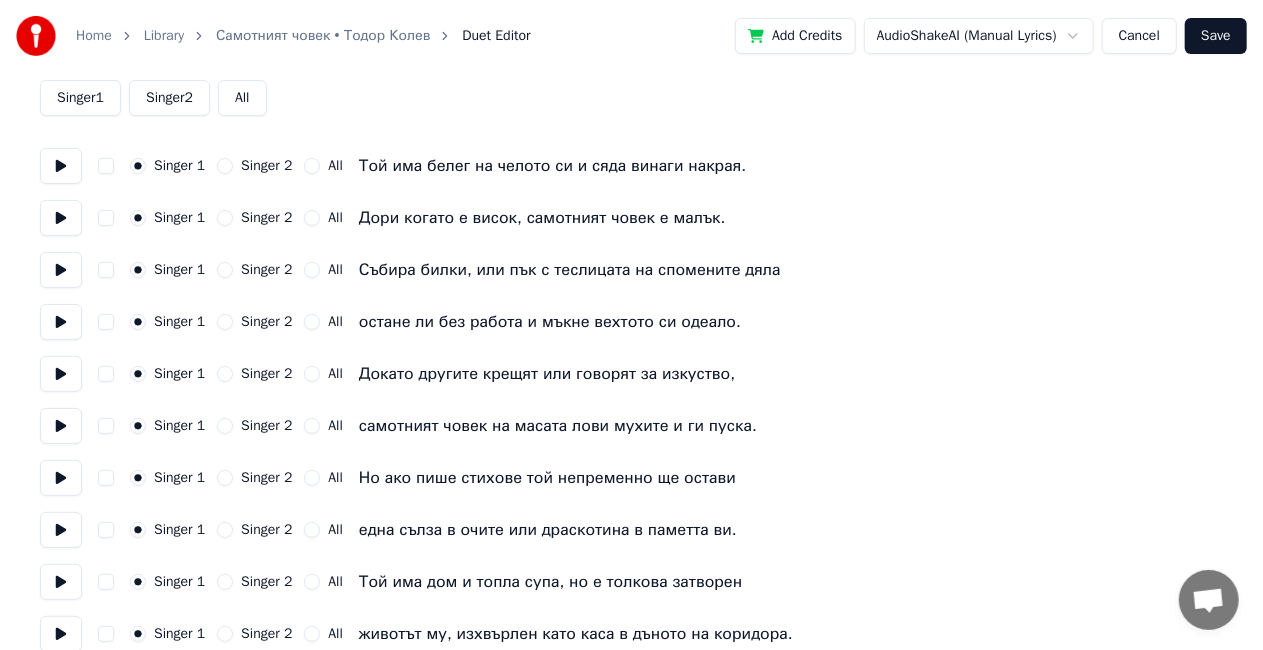 click on "Cancel" at bounding box center (1139, 36) 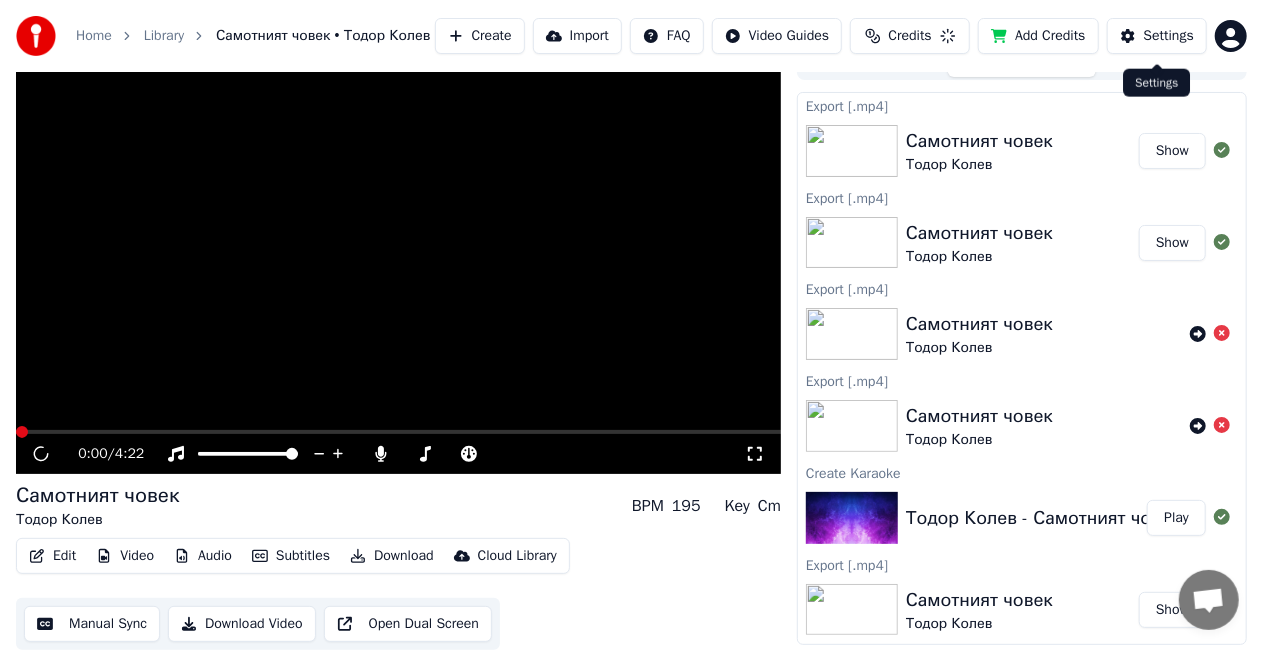 scroll, scrollTop: 0, scrollLeft: 0, axis: both 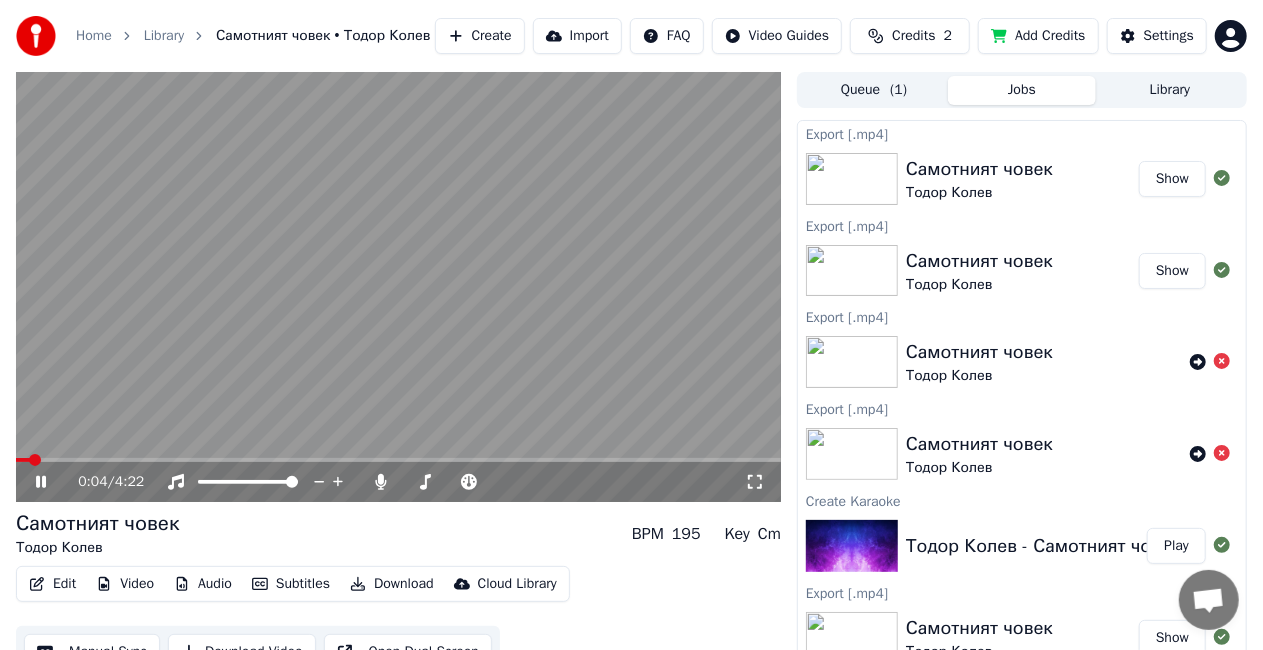 click on "0:04  /  4:22" at bounding box center (411, 482) 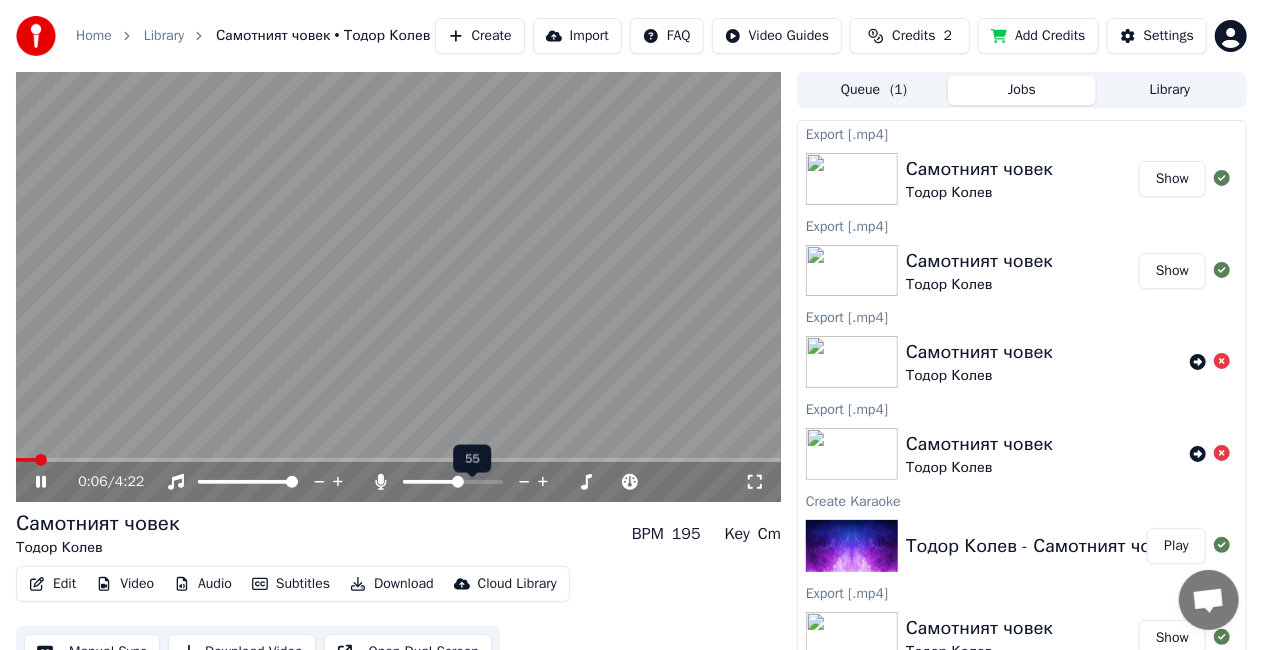 click at bounding box center (430, 482) 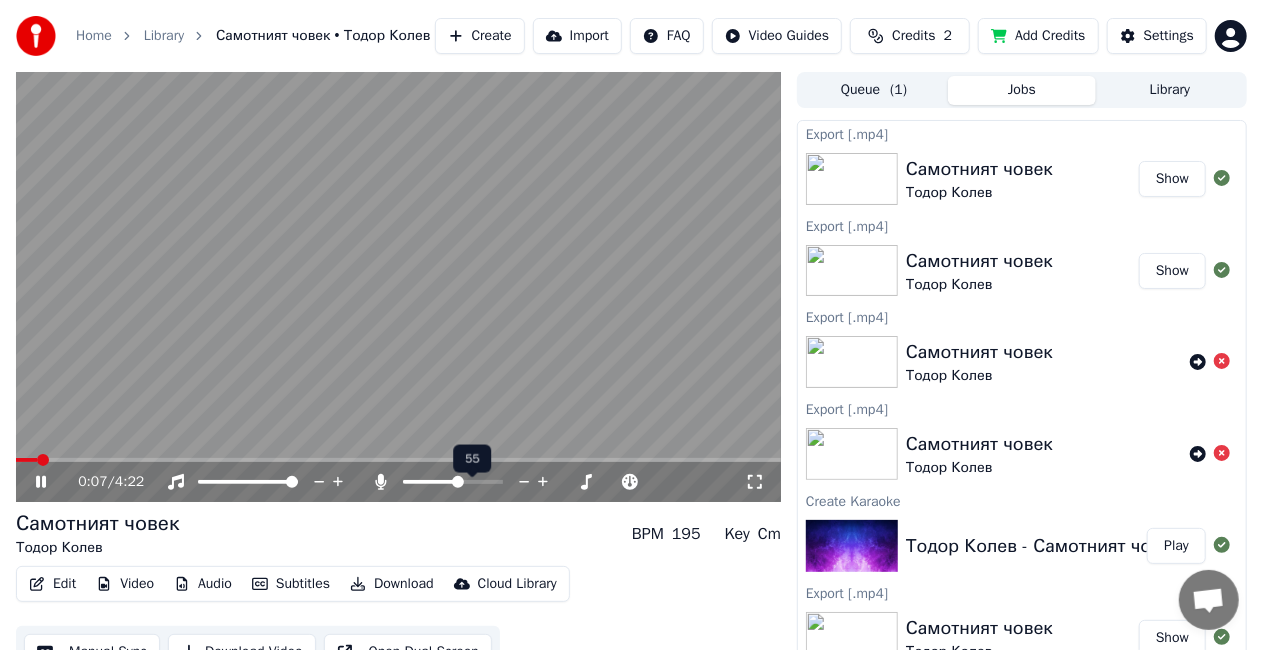 click at bounding box center (430, 482) 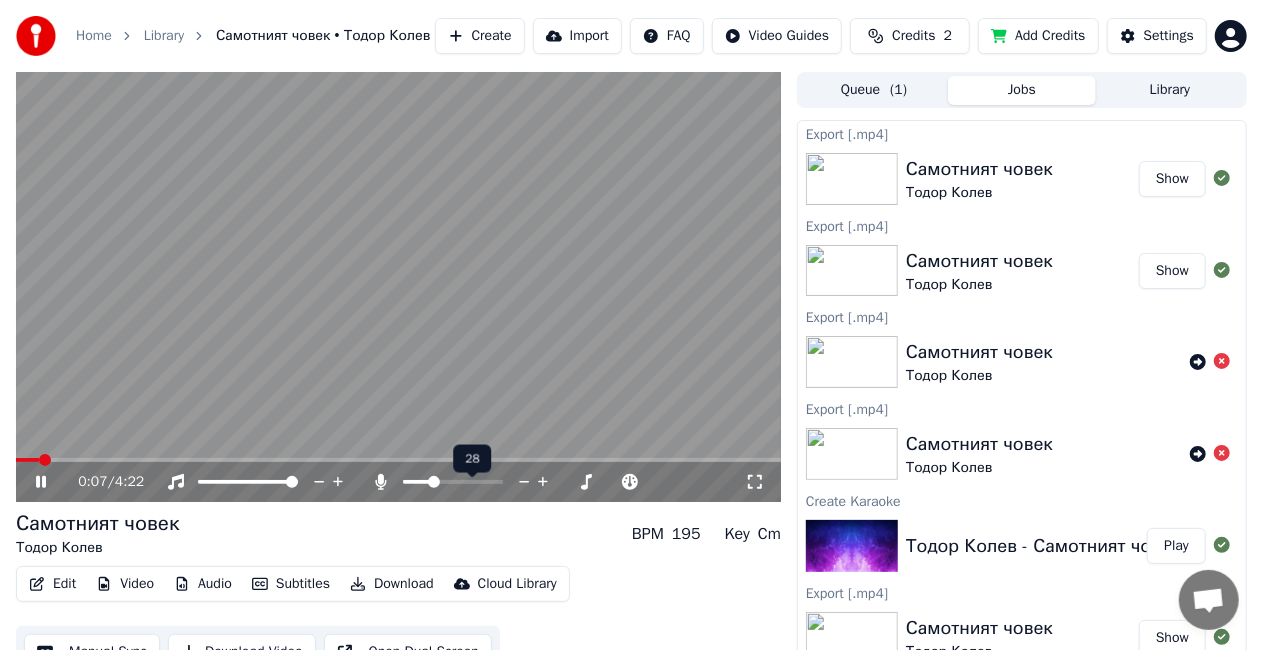 click at bounding box center (417, 482) 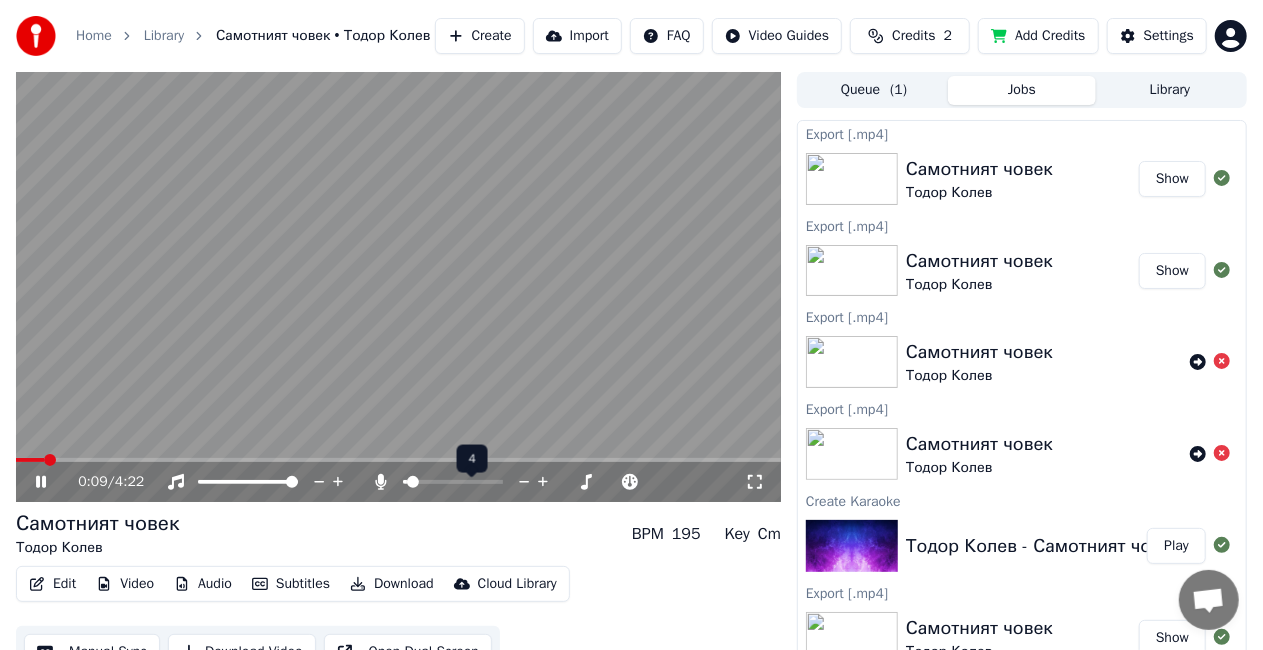 click at bounding box center [405, 482] 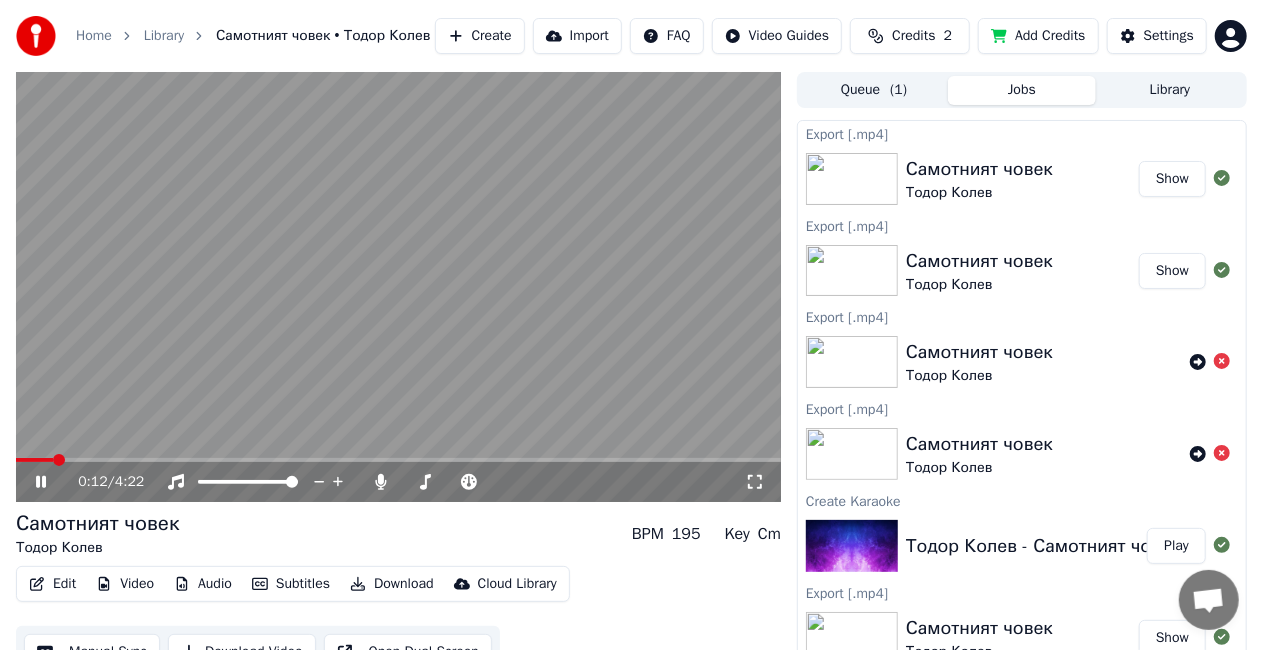 click on "Edit" at bounding box center [52, 584] 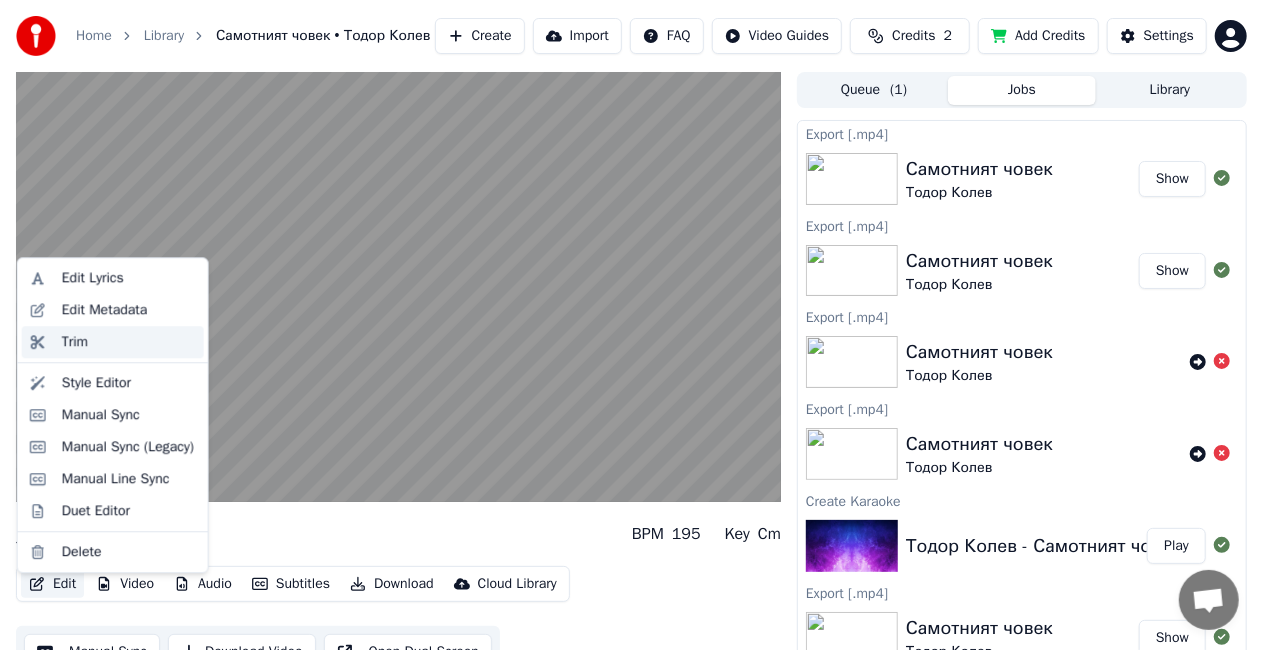 click on "Trim" at bounding box center [75, 342] 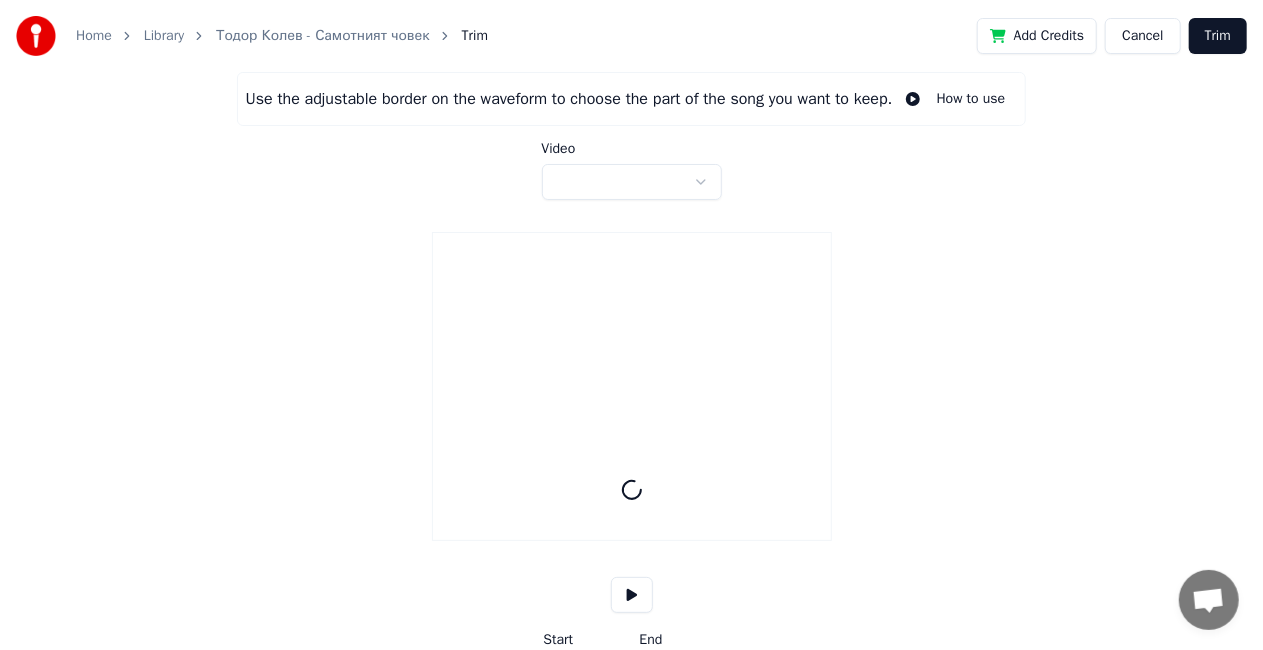 type on "*****" 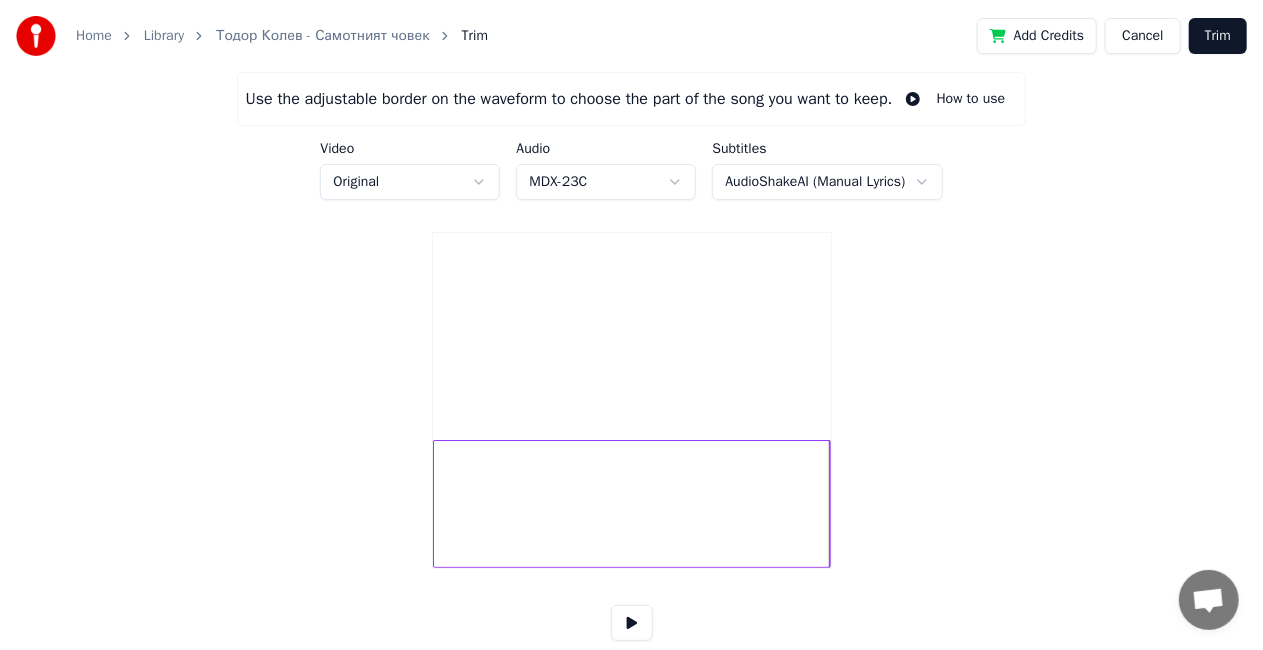 click on "Home Library Тодор Колев - Самотният човек Trim Add Credits Cancel Trim Use the adjustable border on the waveform to choose the part of the song you want to keep. How to use Video Original Audio MDX-23C Subtitles AudioShakeAI (Manual Lyrics) Start *** End ***** Time :  4:22 Start :  0:00 End :  4:22 Duration :  4:22" at bounding box center [631, 379] 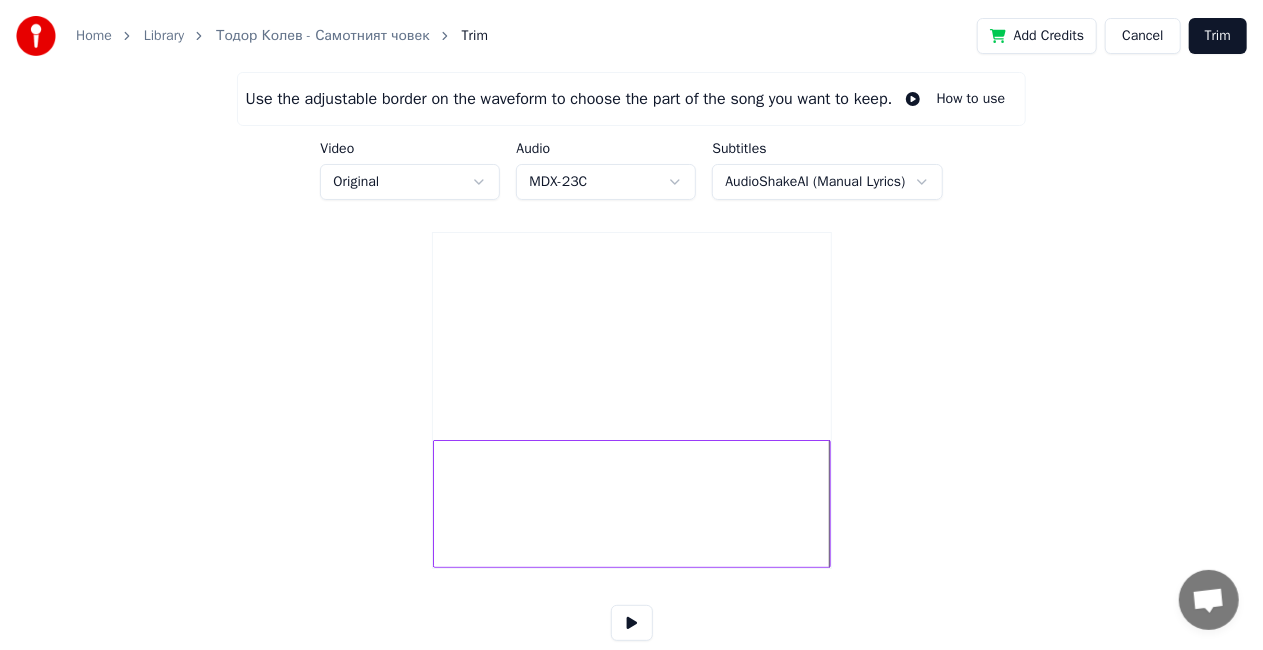 click on "Home Library Тодор Колев - Самотният човек Trim Add Credits Cancel Trim Use the adjustable border on the waveform to choose the part of the song you want to keep. How to use Video Original Audio MDX-23C Subtitles AudioShakeAI (Manual Lyrics) Start *** End ***** Time :  4:22 Start :  0:00 End :  4:22 Duration :  4:22" at bounding box center (631, 379) 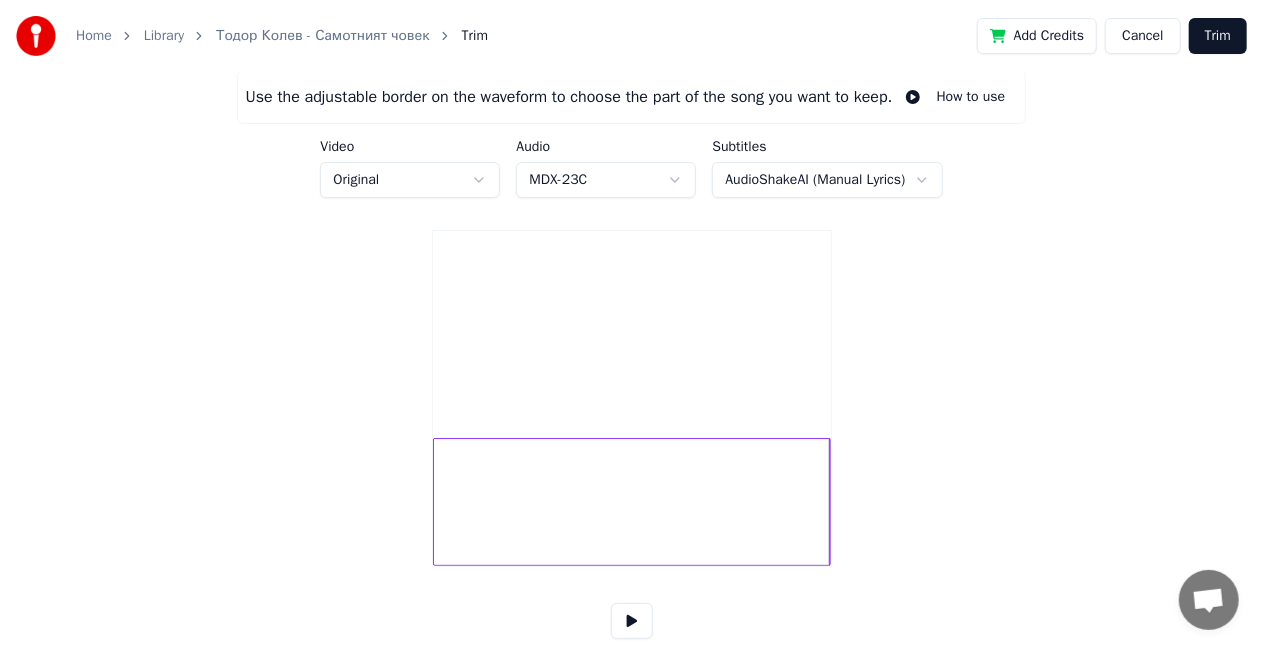 scroll, scrollTop: 0, scrollLeft: 0, axis: both 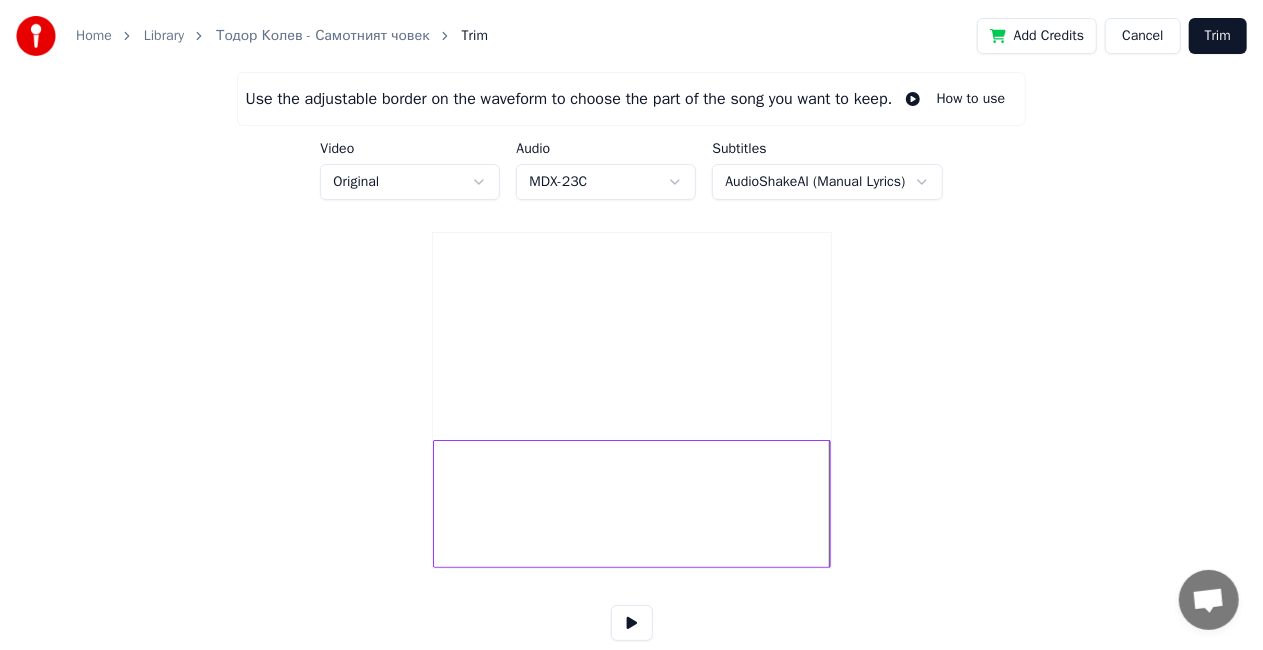 click on "Home Library Тодор Колев - Самотният човек Trim Add Credits Cancel Trim Use the adjustable border on the waveform to choose the part of the song you want to keep. How to use Video Original Audio MDX-23C Subtitles AudioShakeAI (Manual Lyrics) Start *** End ***** Time :  4:22 Start :  0:00 End :  4:22 Duration :  4:22" at bounding box center (631, 379) 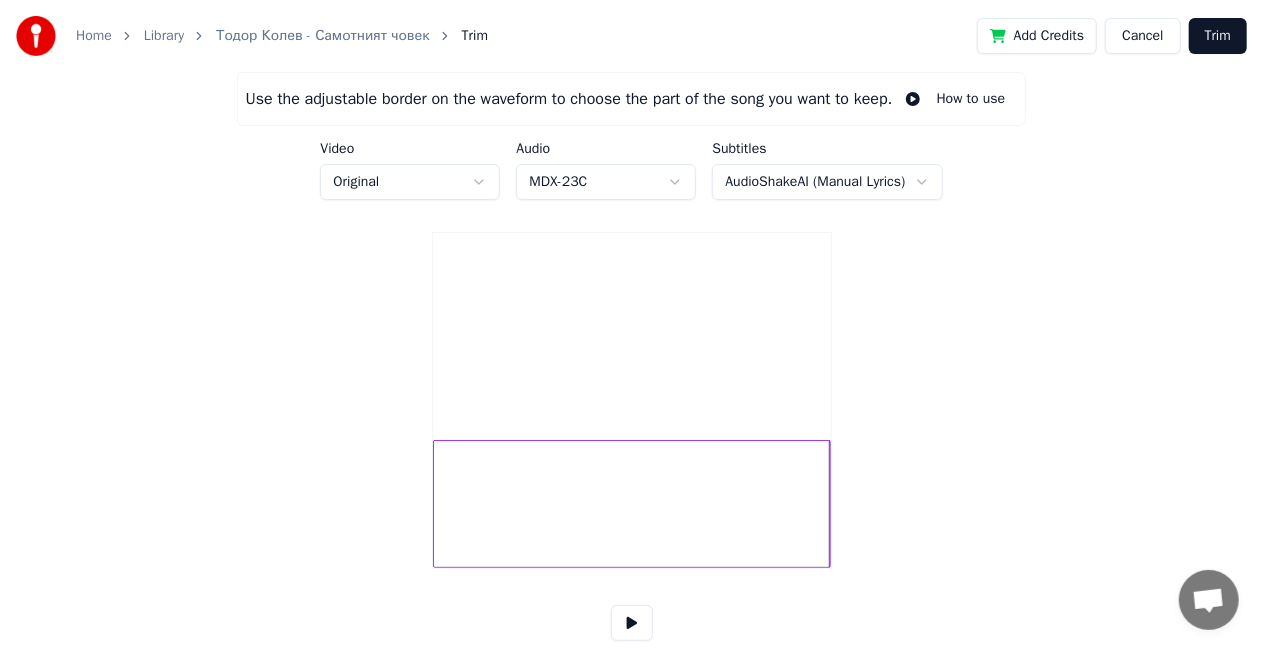 click on "Home Library Тодор Колев - Самотният човек Trim Add Credits Cancel Trim Use the adjustable border on the waveform to choose the part of the song you want to keep. How to use Video Original Audio MDX-23C Subtitles AudioShakeAI (Manual Lyrics) Start *** End ***** Time :  4:22 Start :  0:00 End :  4:22 Duration :  4:22" at bounding box center (631, 379) 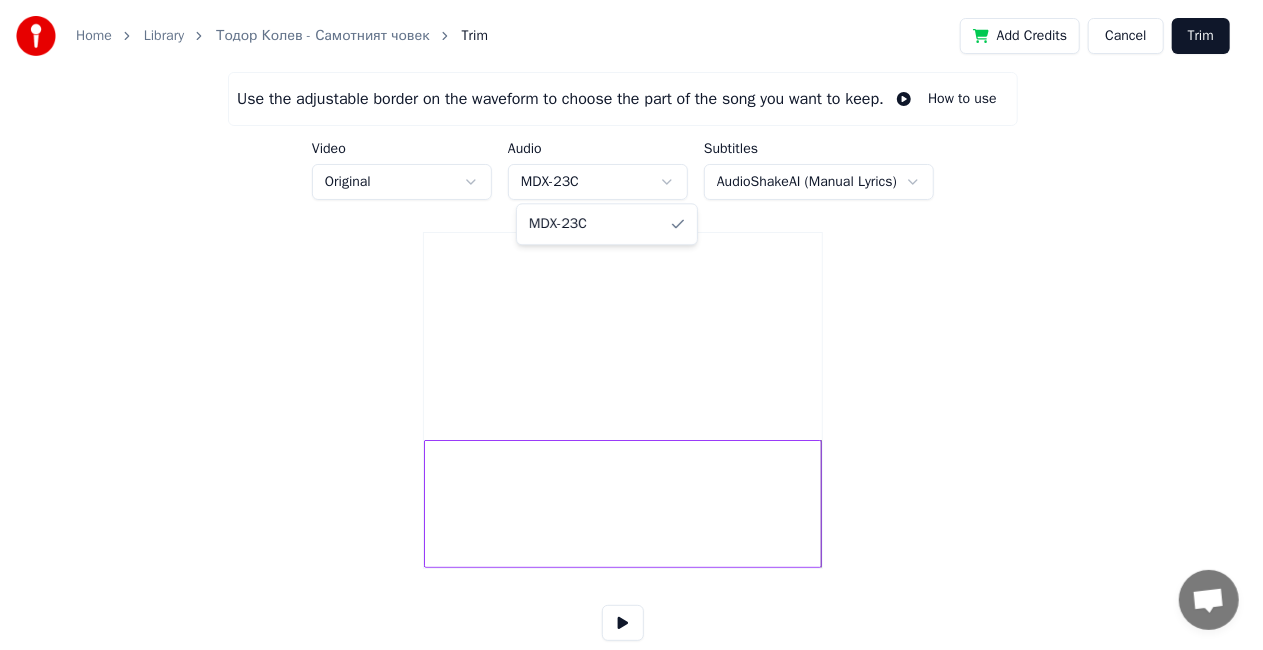 click on "Home Library Тодор Колев - Самотният човек Trim Add Credits Cancel Trim Use the adjustable border on the waveform to choose the part of the song you want to keep. How to use Video Original Audio MDX-23C Subtitles AudioShakeAI (Manual Lyrics) Start *** End ***** Time :  4:22 Start :  0:00 End :  4:22 Duration :  4:22 MDX-23C" at bounding box center (631, 379) 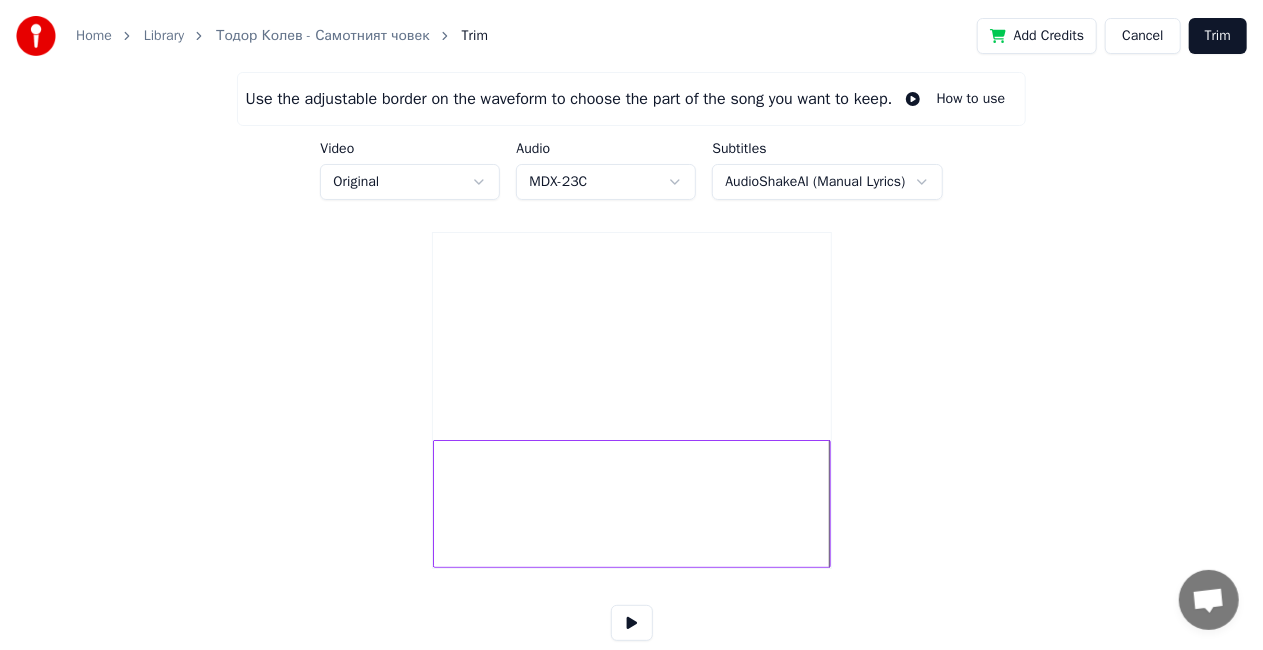 click on "Cancel" at bounding box center [1142, 36] 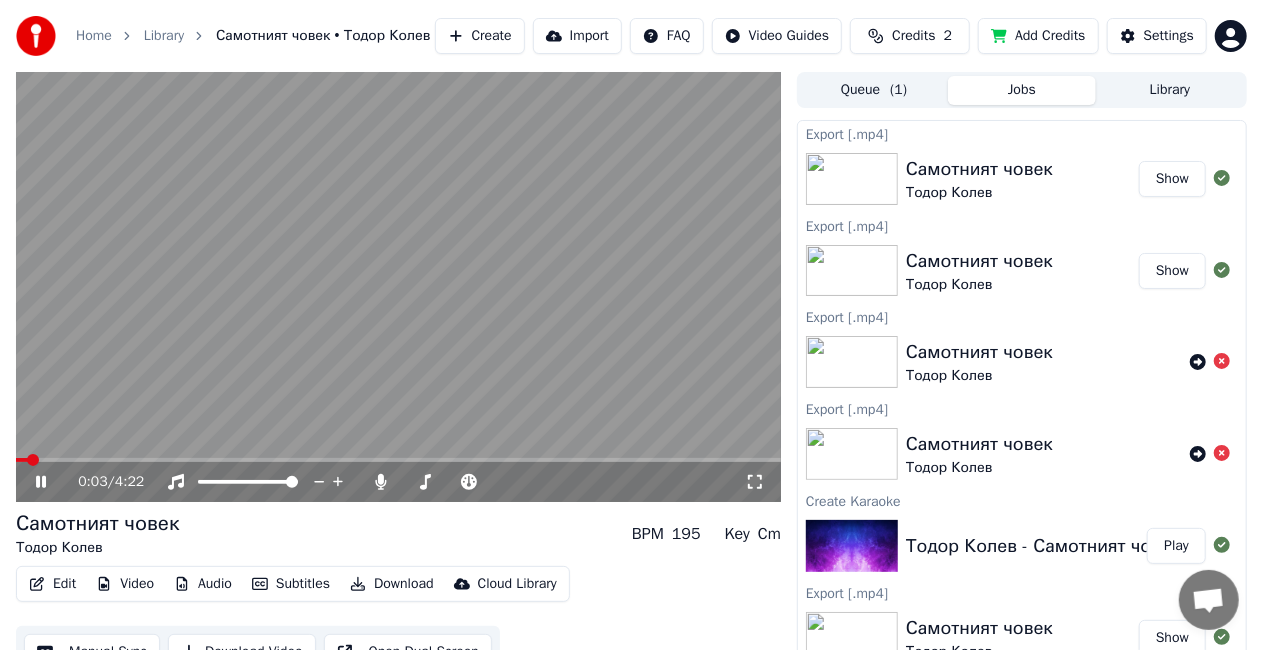 click 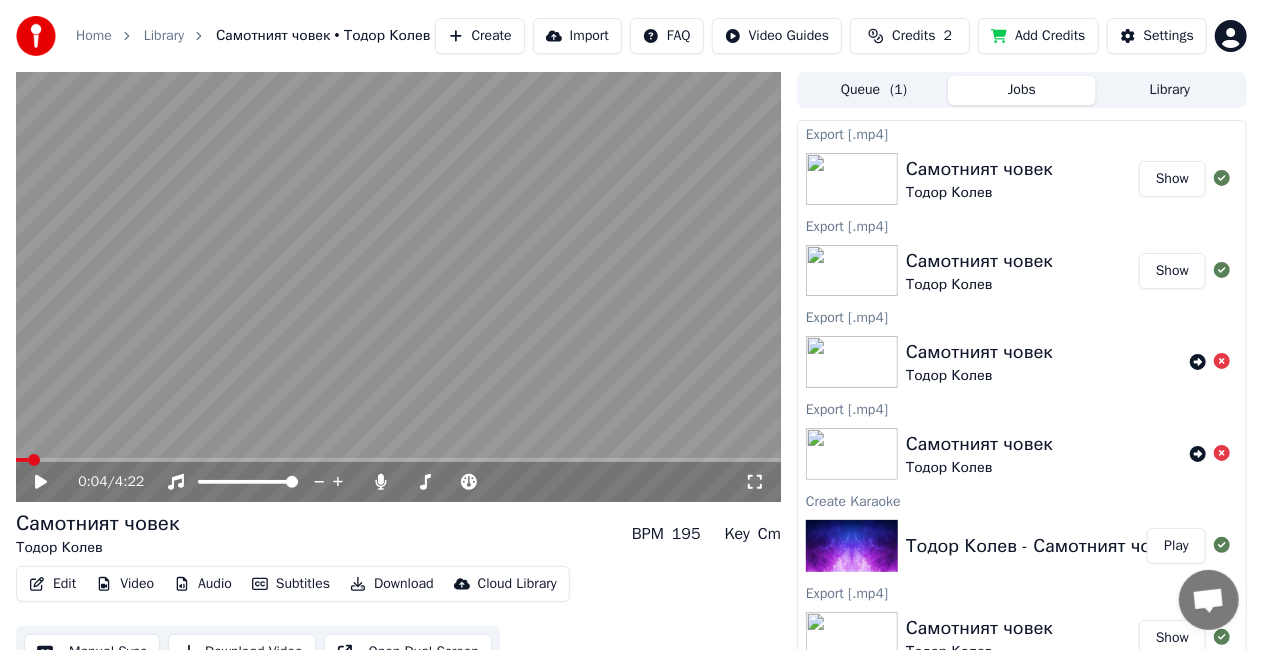 click on "Audio" at bounding box center [203, 584] 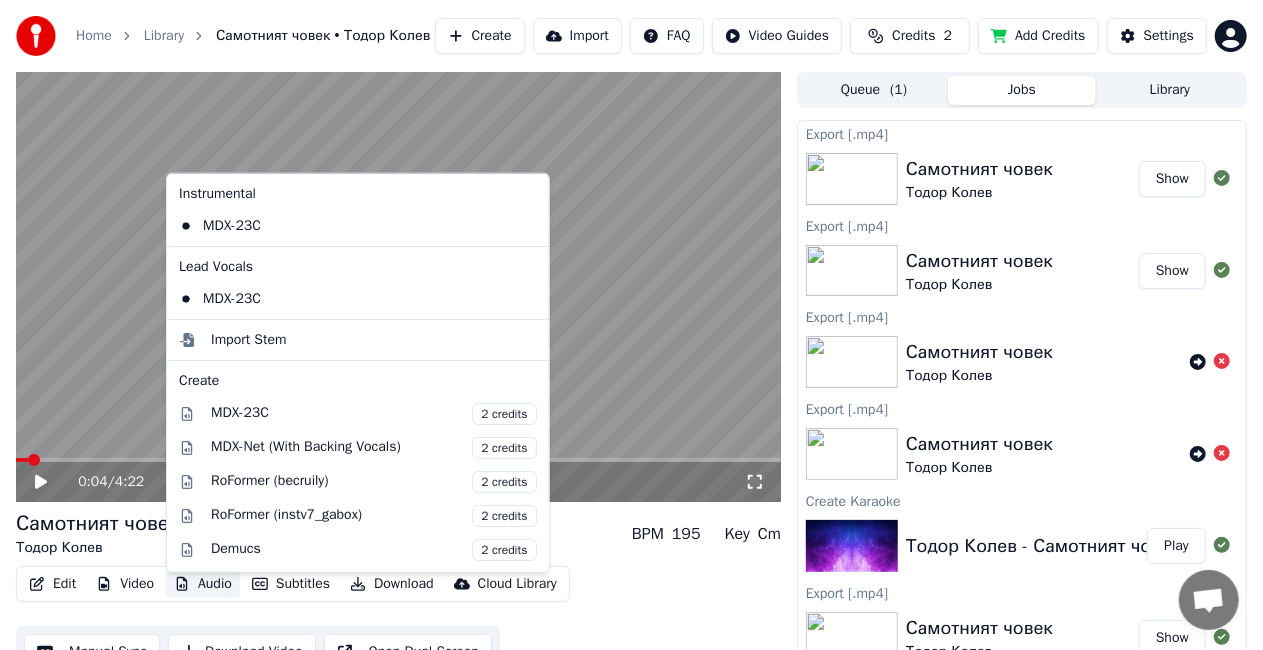 click 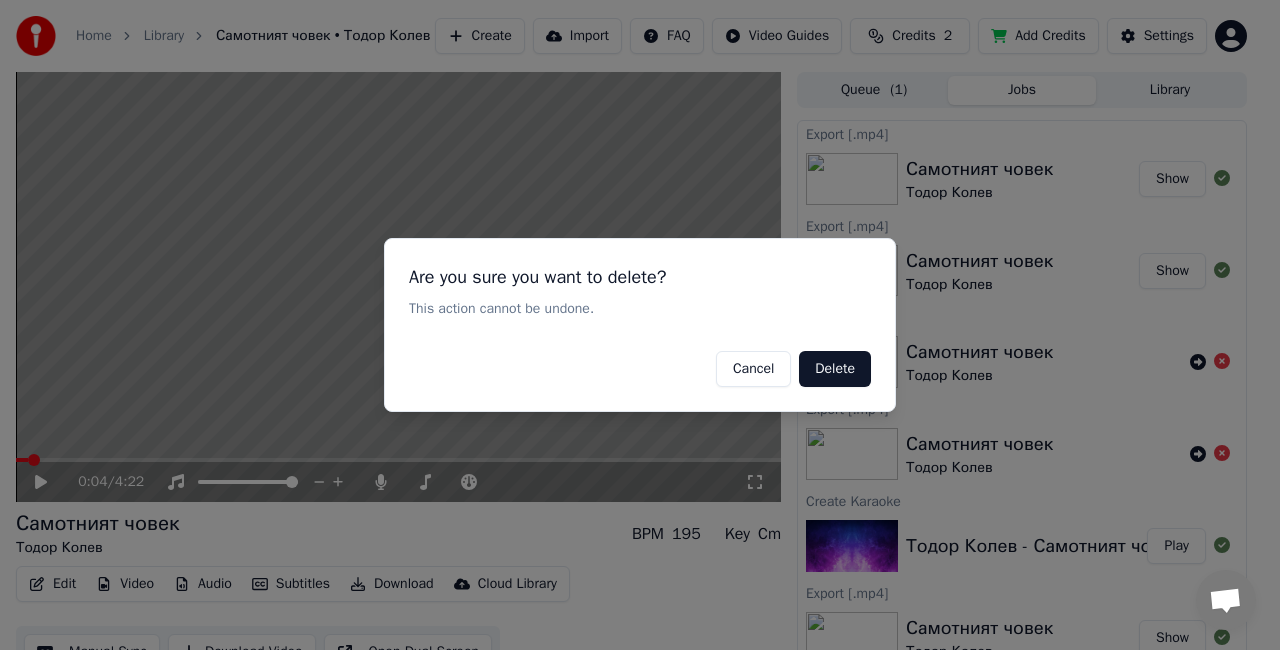 click on "Delete" at bounding box center [835, 369] 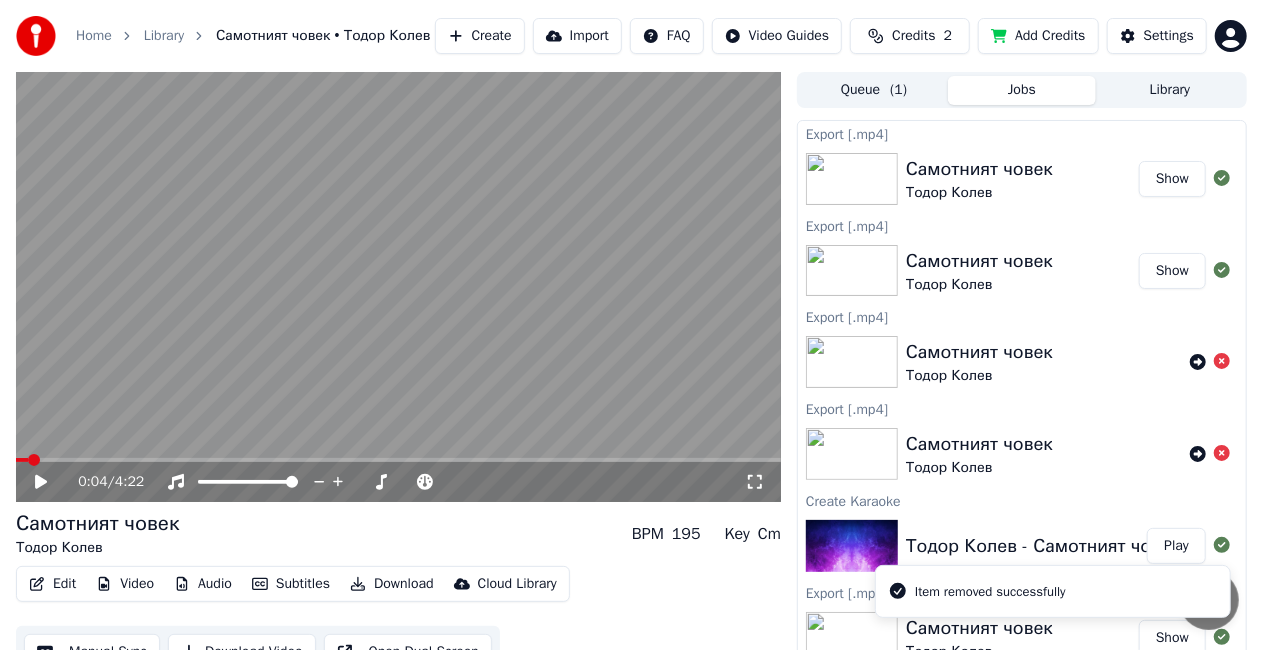 click 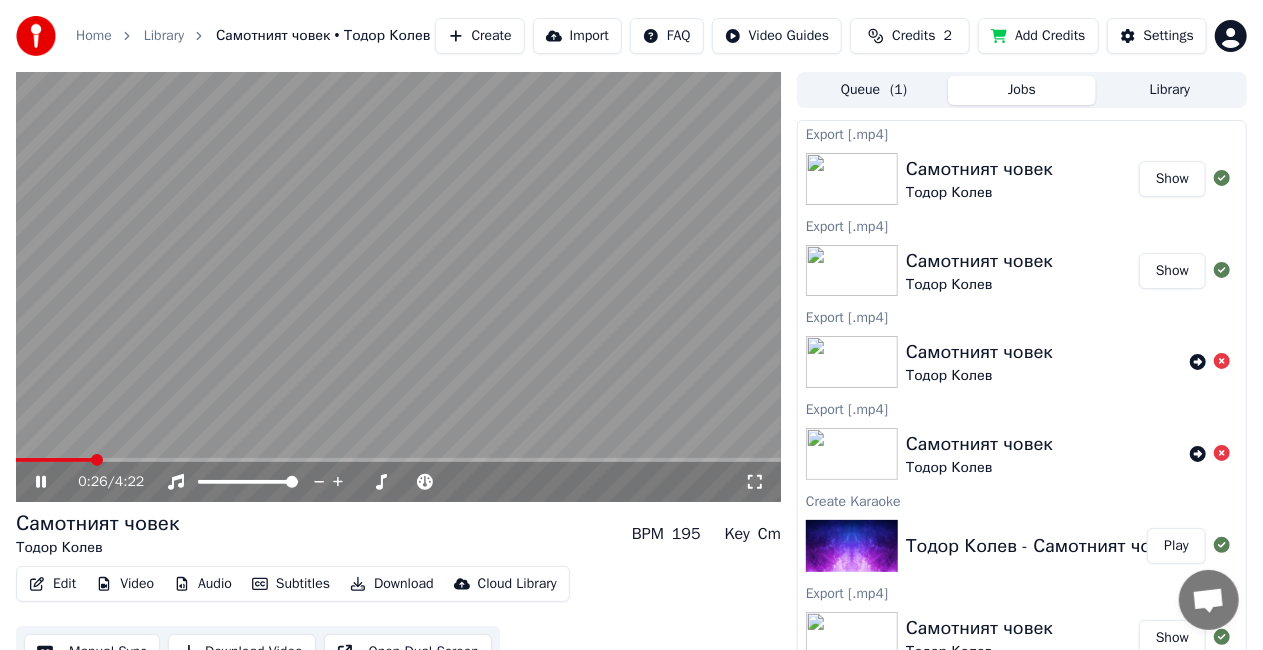 click on "0:26  /  4:22" at bounding box center (398, 482) 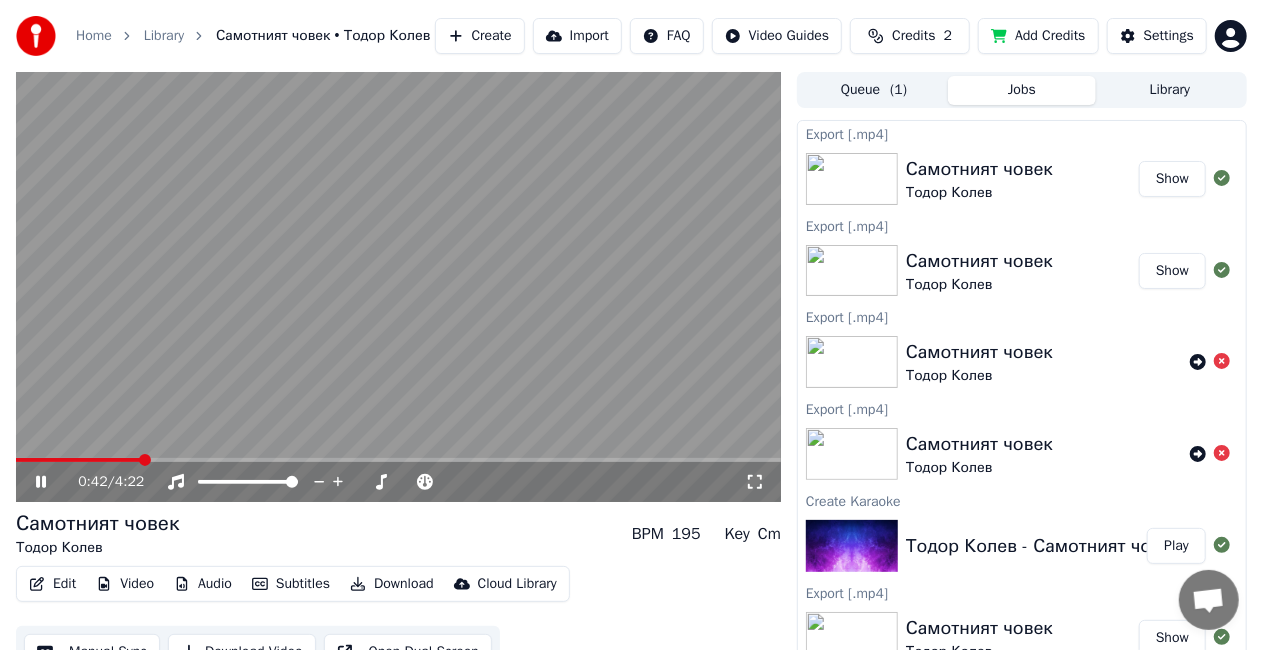 click at bounding box center (398, 287) 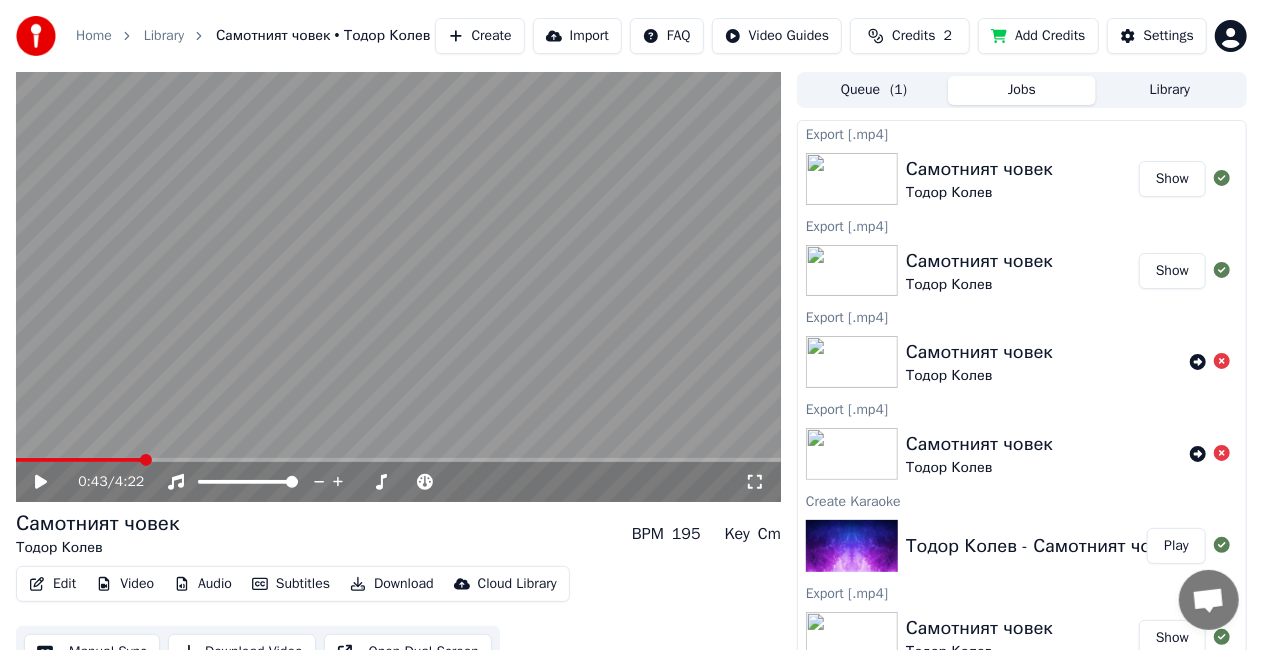 click at bounding box center [398, 287] 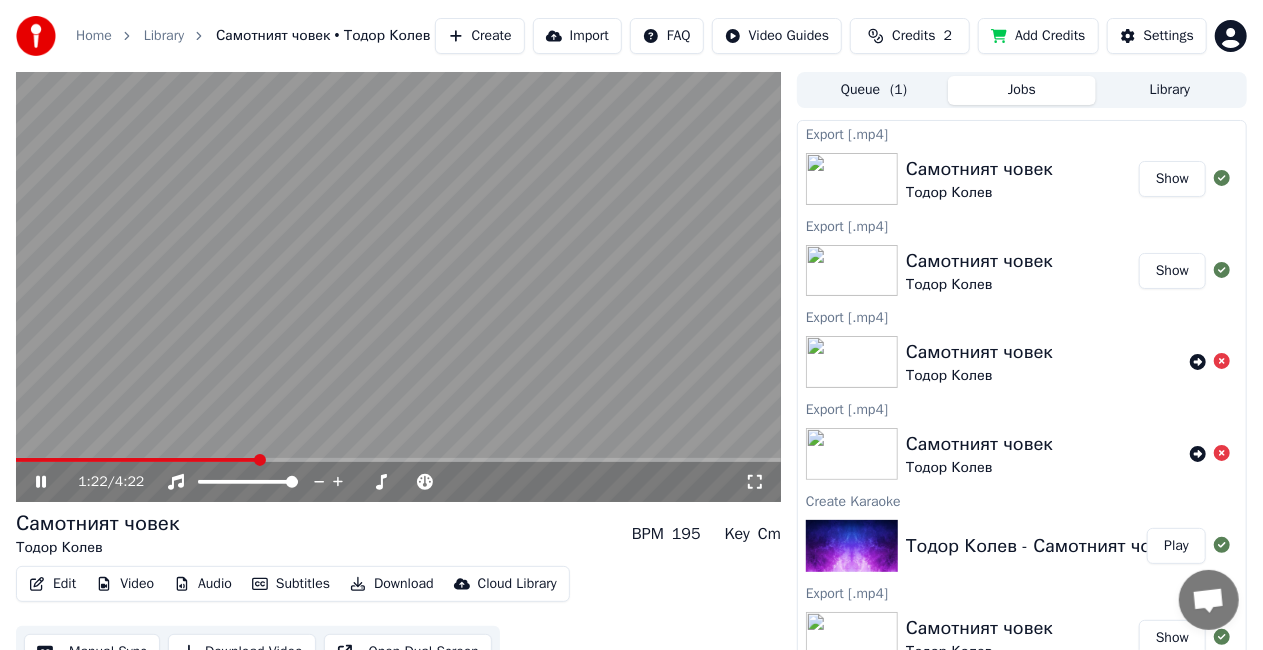 click 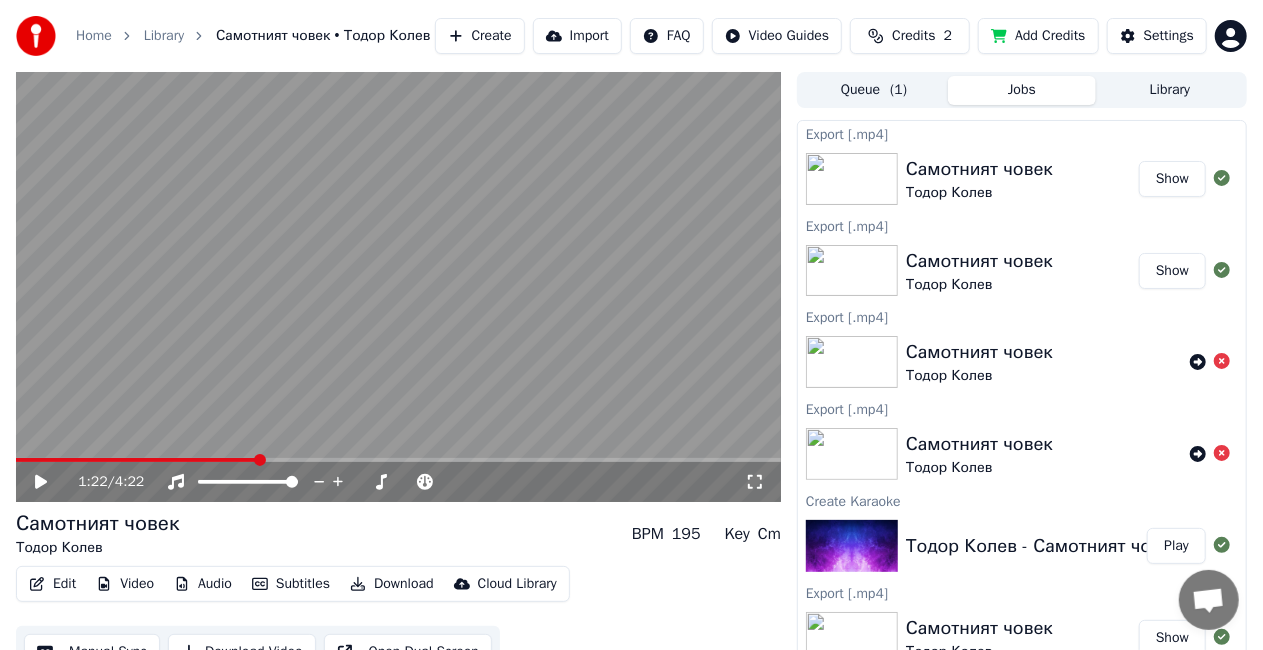 click on "Audio" at bounding box center (203, 584) 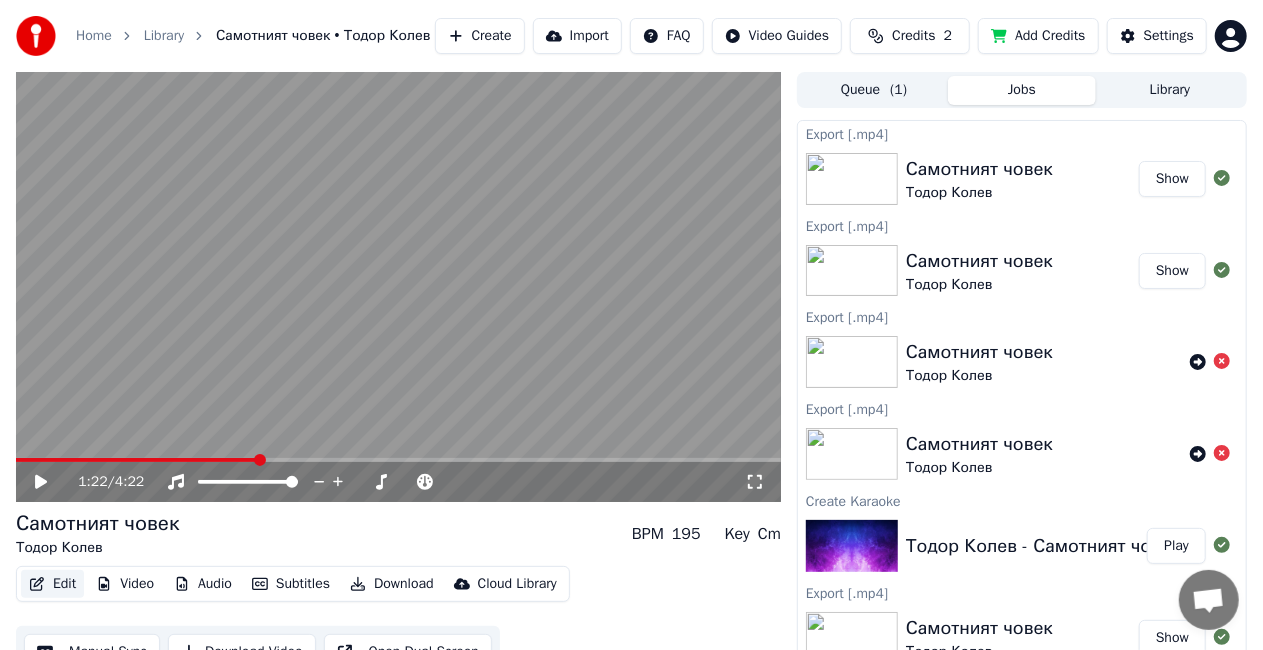 click on "Edit" at bounding box center (52, 584) 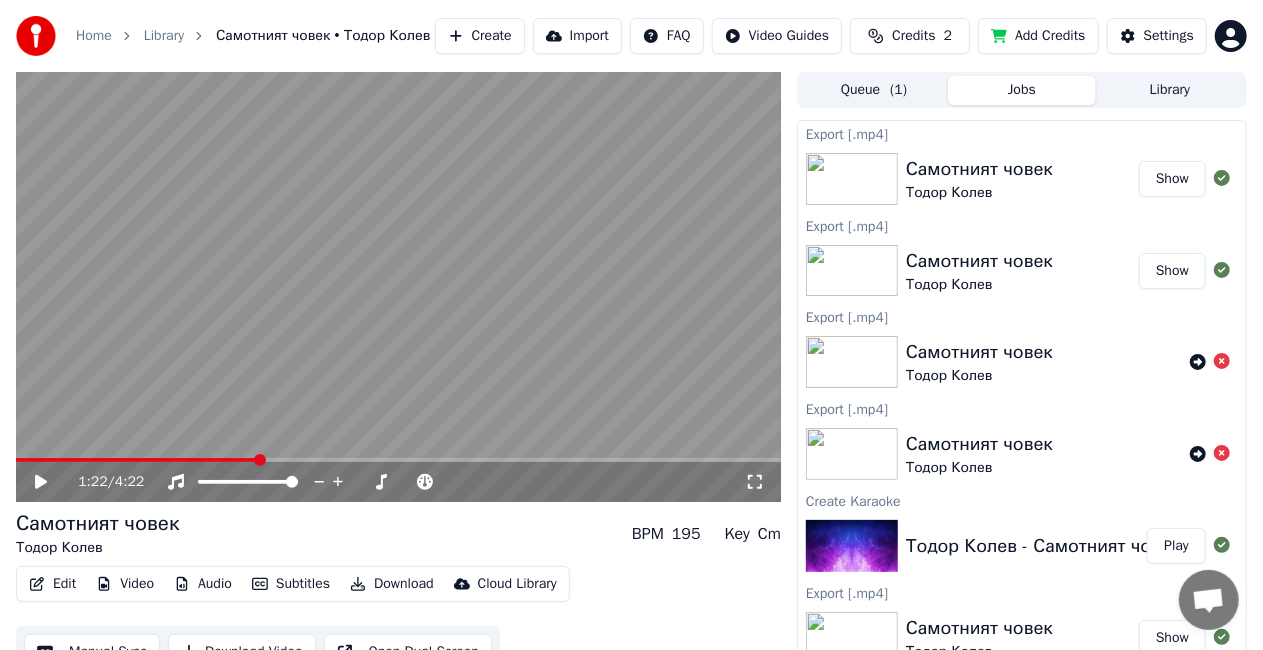 click 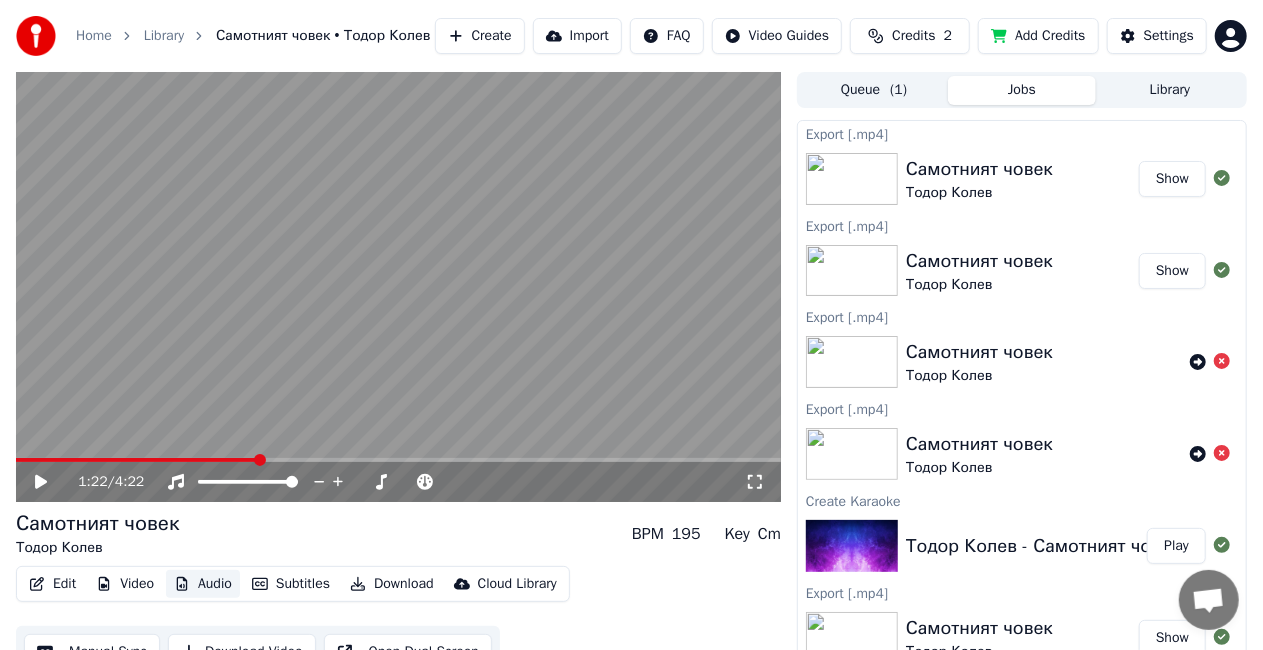 click on "Audio" at bounding box center [203, 584] 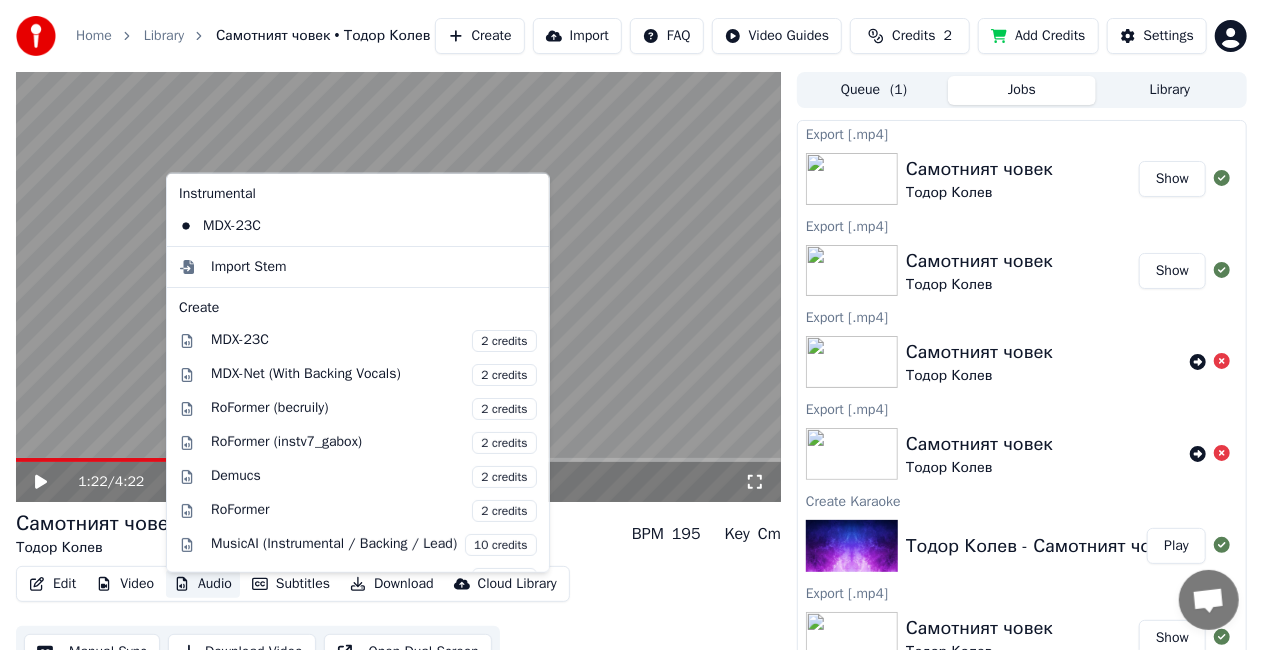 click on "Audio" at bounding box center [203, 584] 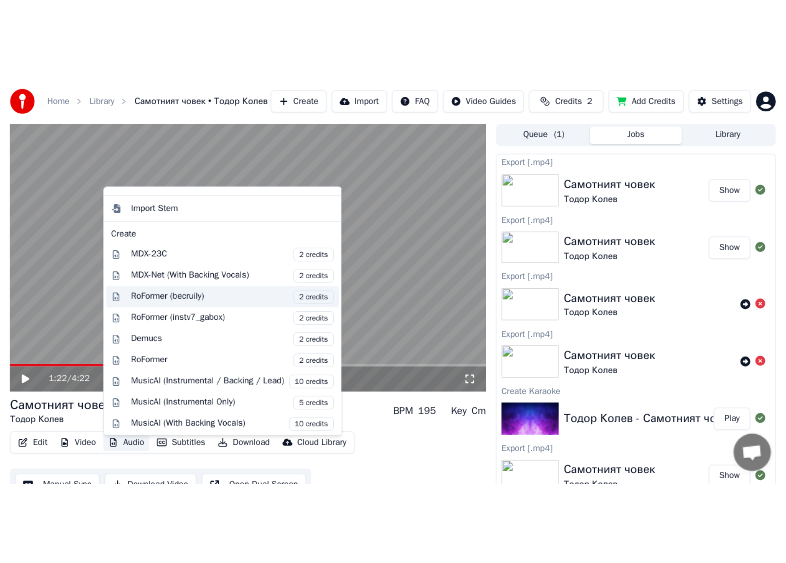 scroll, scrollTop: 88, scrollLeft: 0, axis: vertical 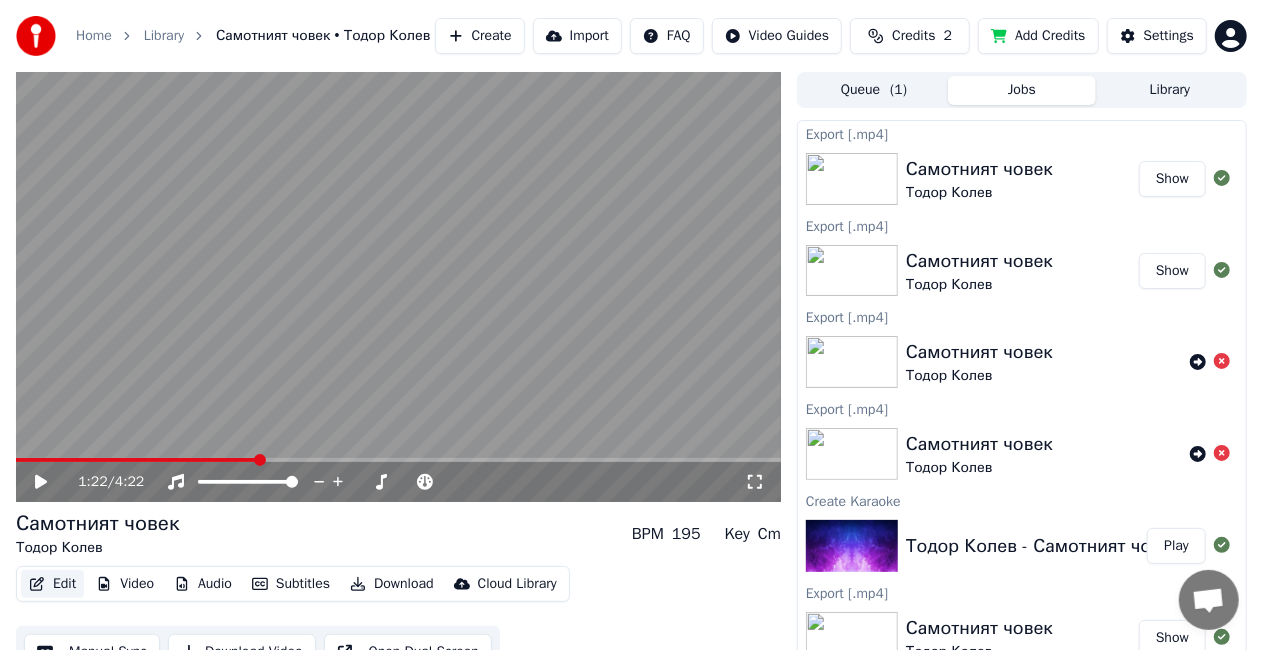 click 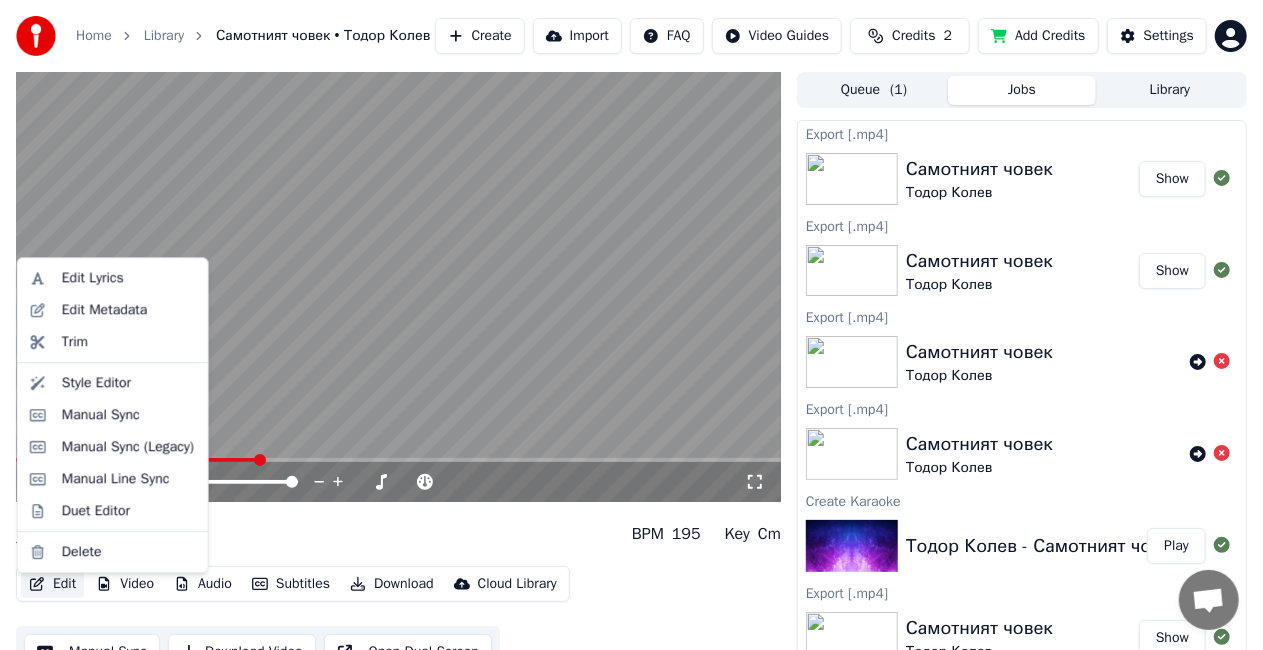 click on "Edit" at bounding box center (52, 584) 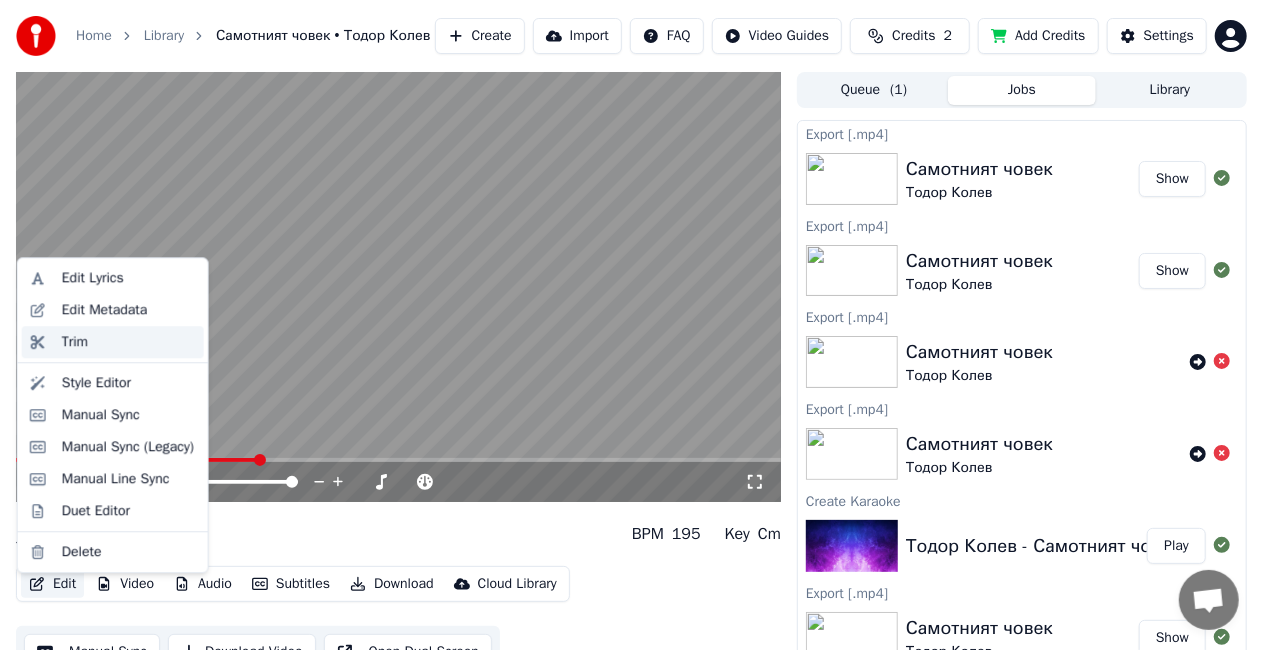 click on "Trim" at bounding box center (75, 342) 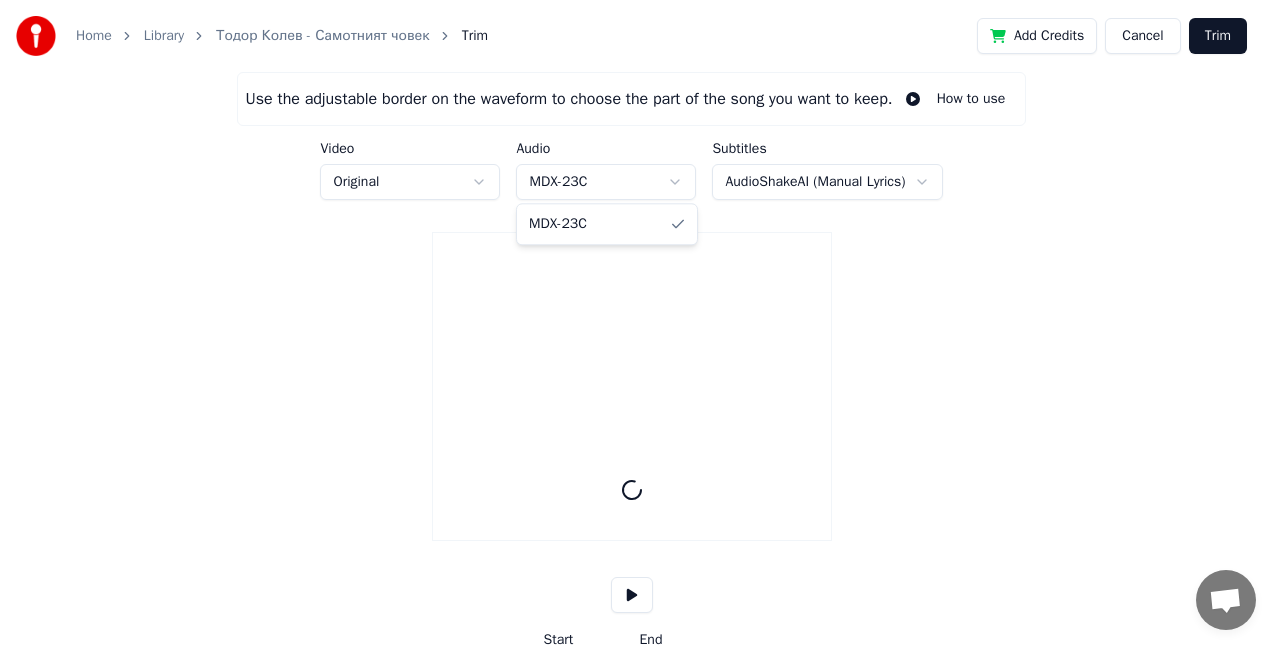 click on "Home Library Тодор Колев - Самотният човек Trim Add Credits Cancel Trim Use the adjustable border on the waveform to choose the part of the song you want to keep. How to use Video Original Audio MDX-23C Subtitles AudioShakeAI (Manual Lyrics) Start *** End *** Time :  0:00 Start :  0:00 End :  0:00 Duration :  0:00 MDX-23C" at bounding box center (640, 365) 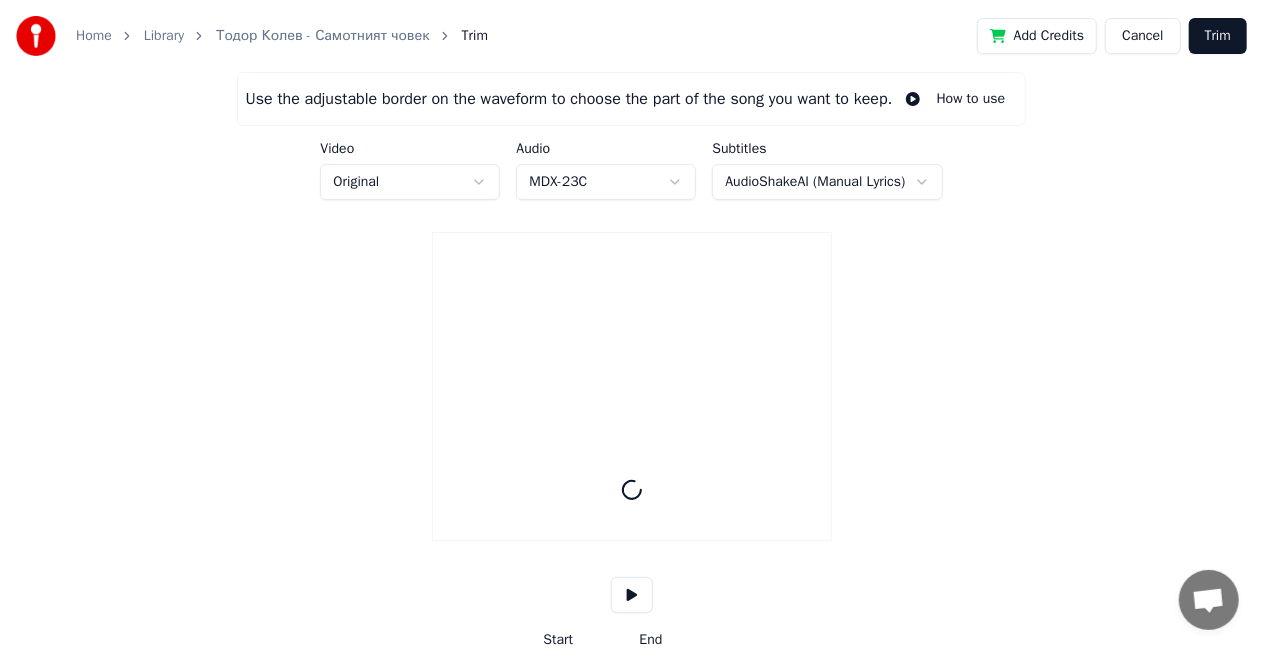 click on "Cancel" at bounding box center [1142, 36] 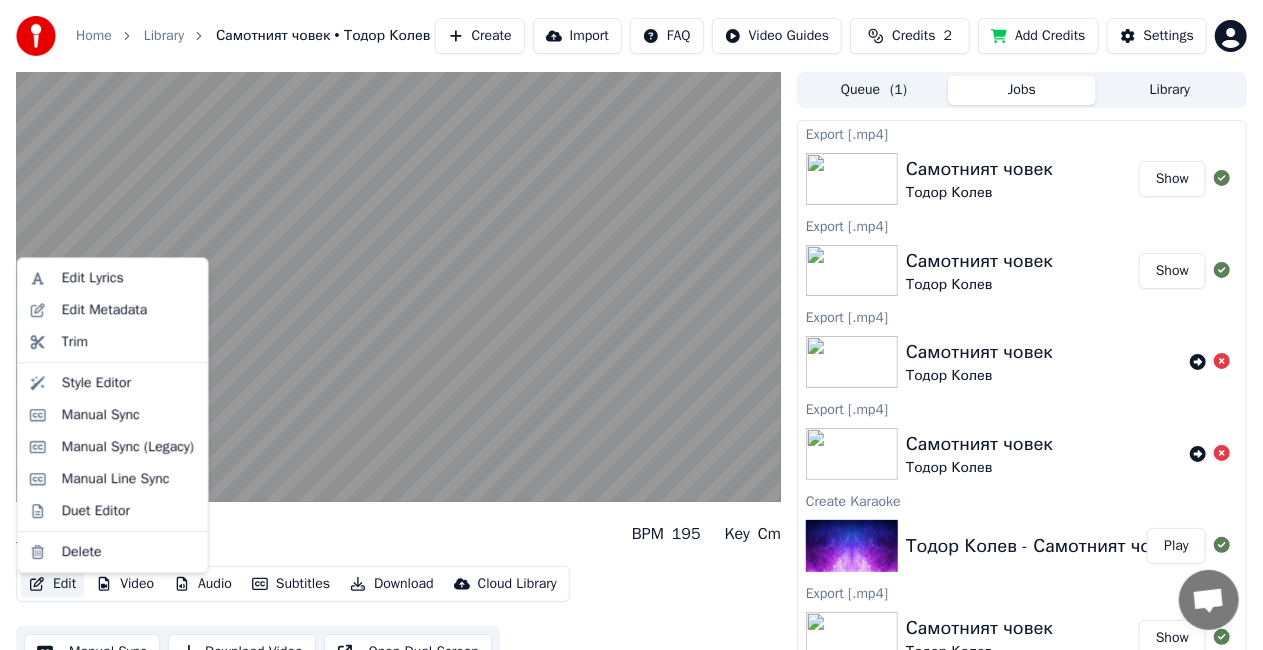 click 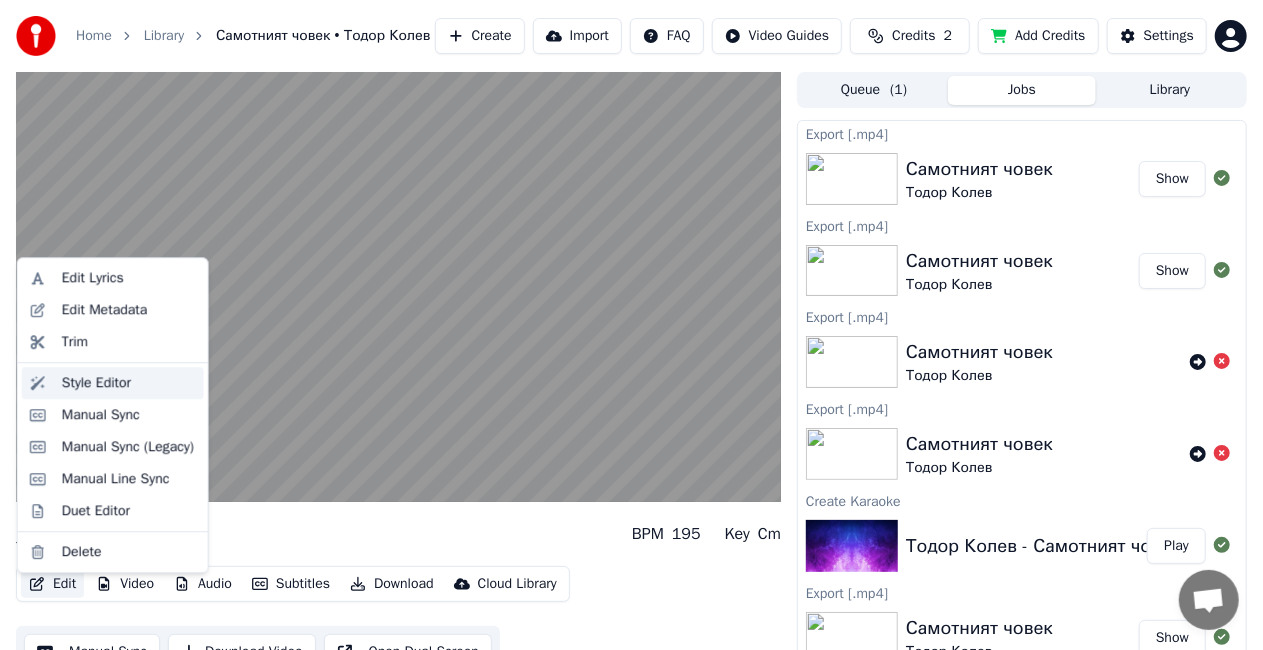 click on "Style Editor" at bounding box center (96, 383) 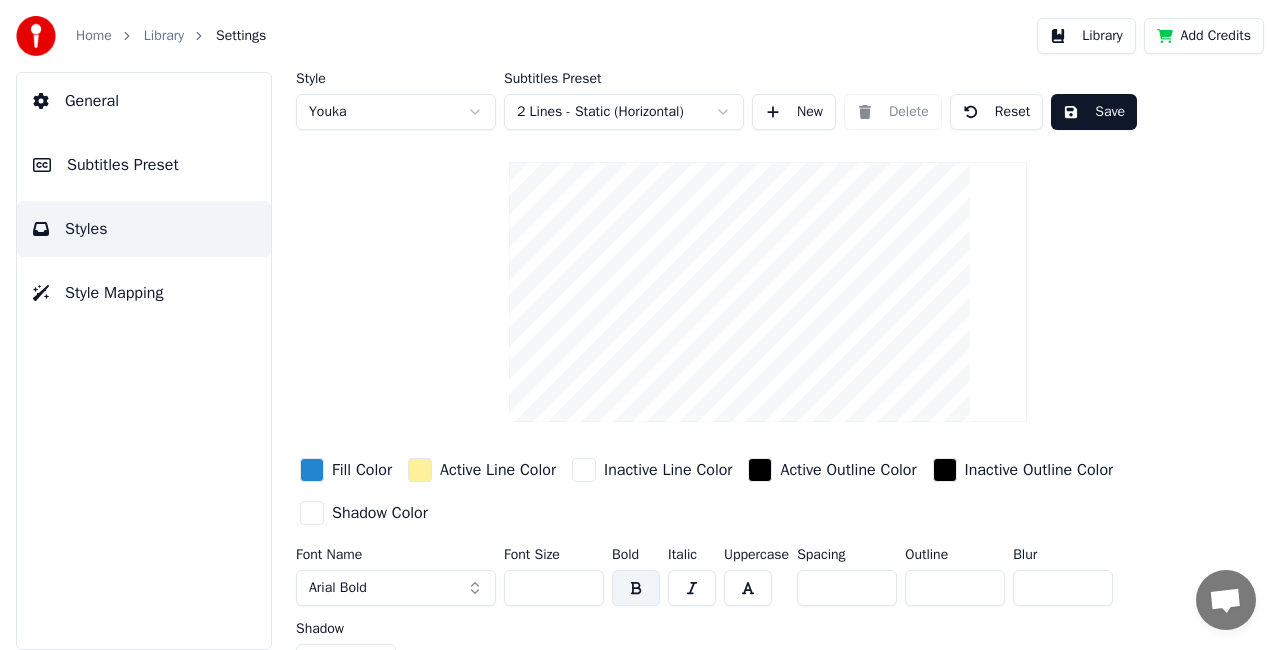 click on "Save" at bounding box center (1094, 112) 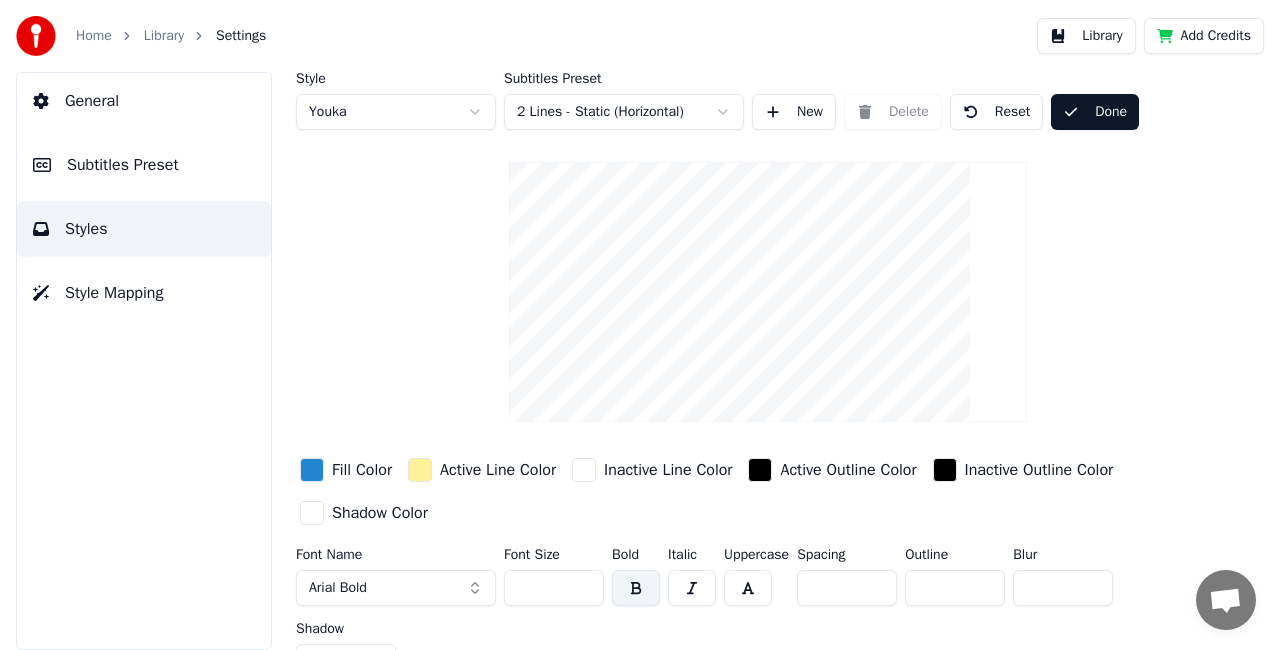 click on "Done" at bounding box center [1095, 112] 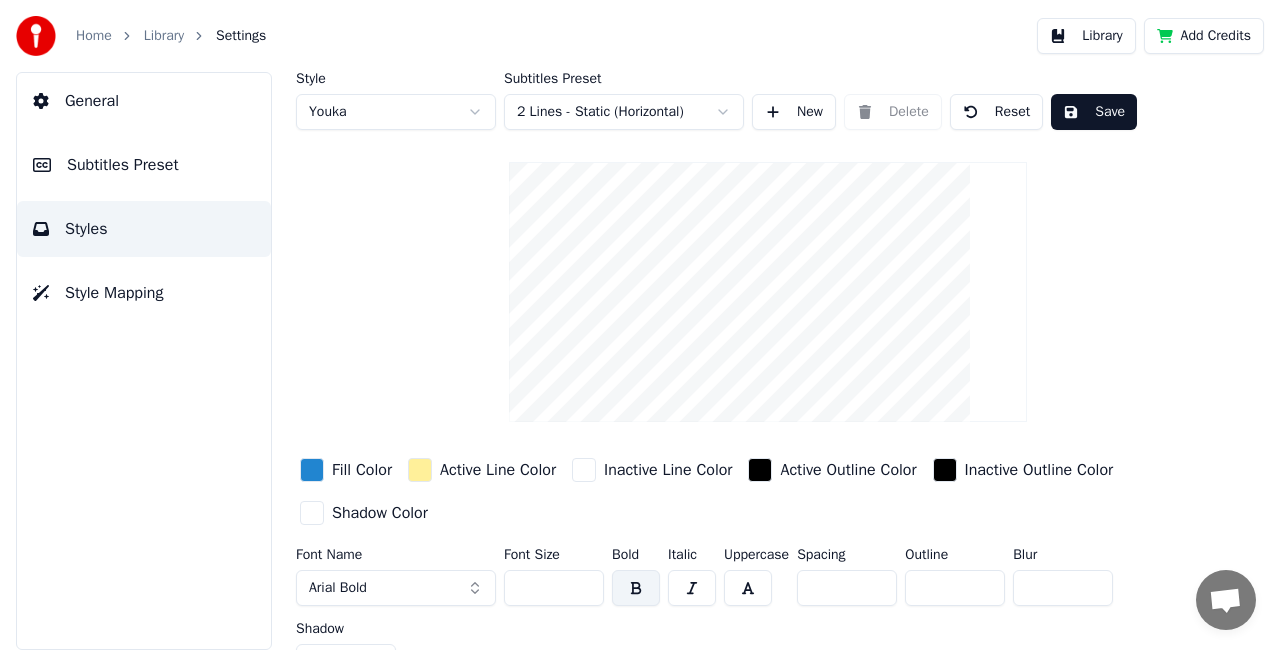 click on "Library" at bounding box center [164, 36] 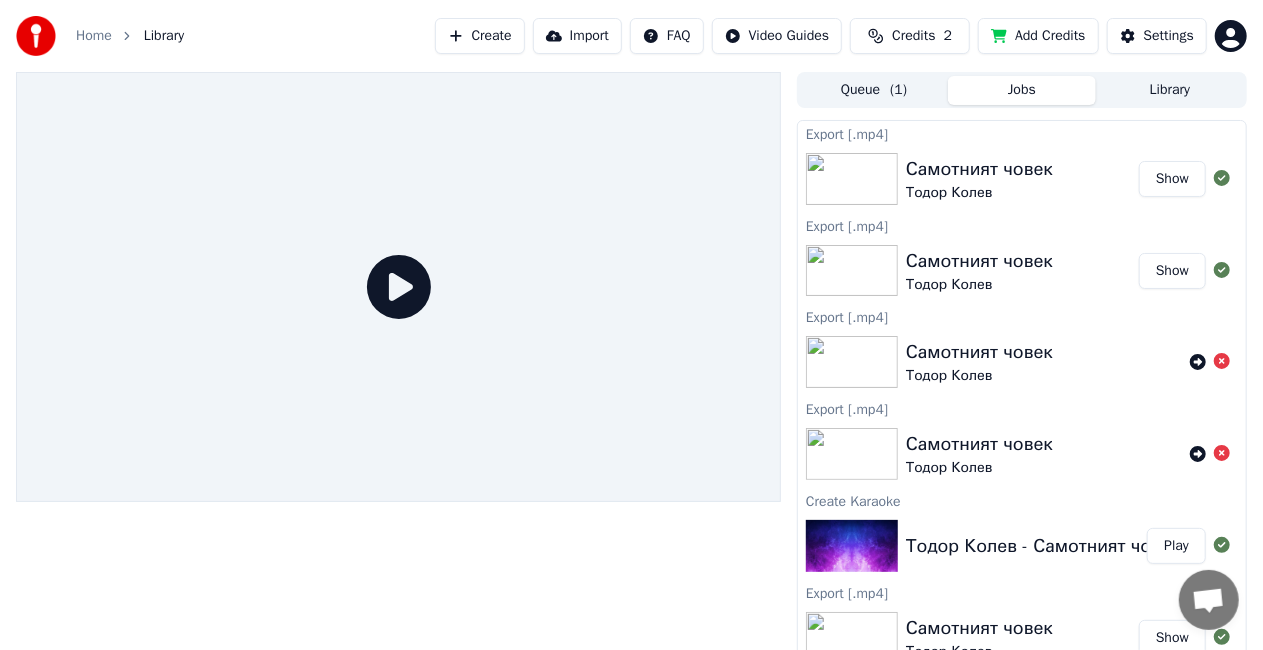 click on "Play" at bounding box center [1176, 546] 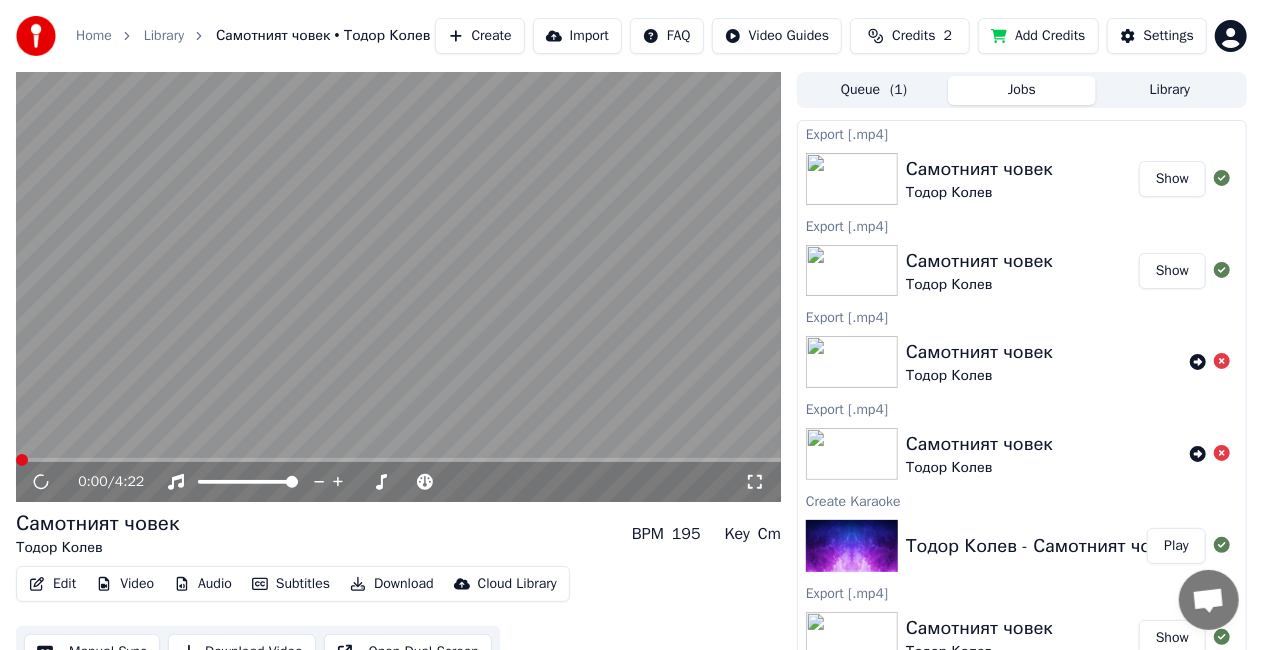 click at bounding box center [398, 460] 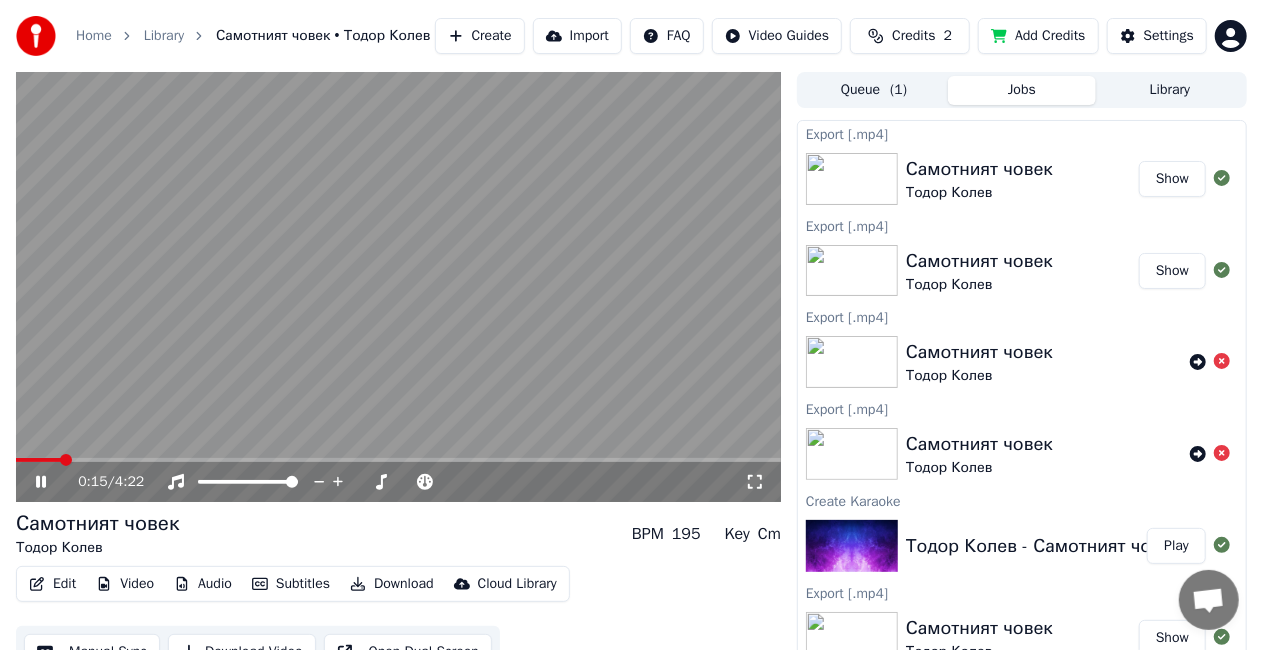 click at bounding box center [398, 287] 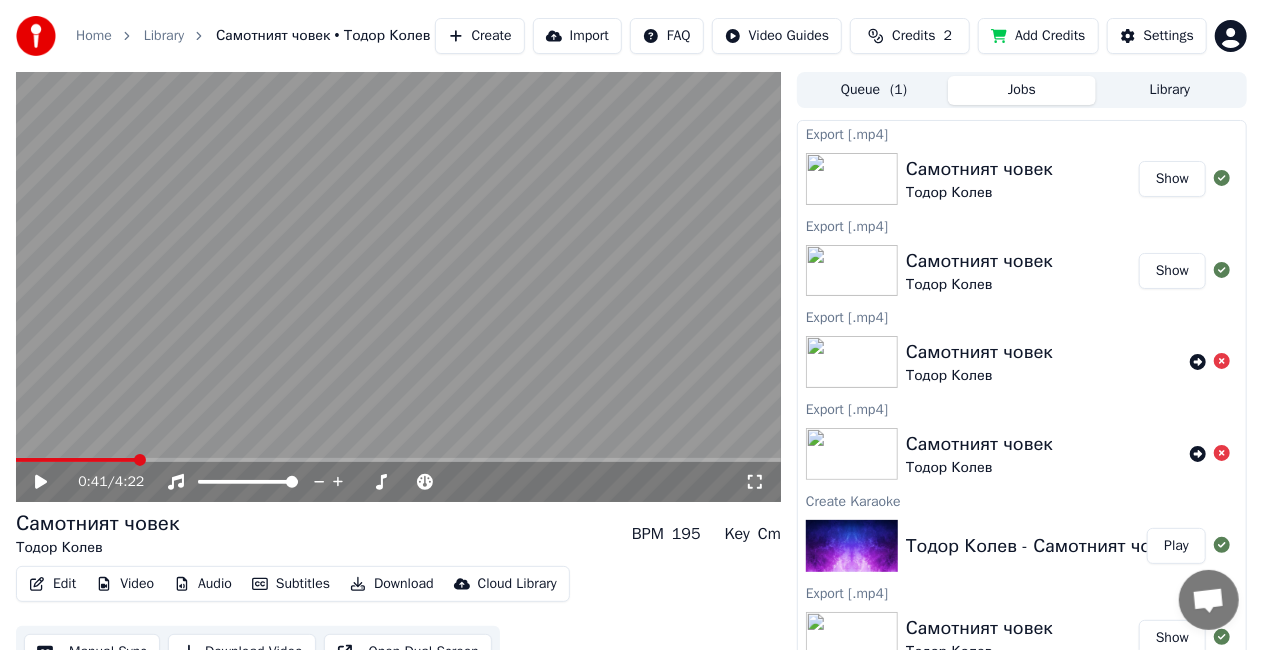 click at bounding box center [398, 460] 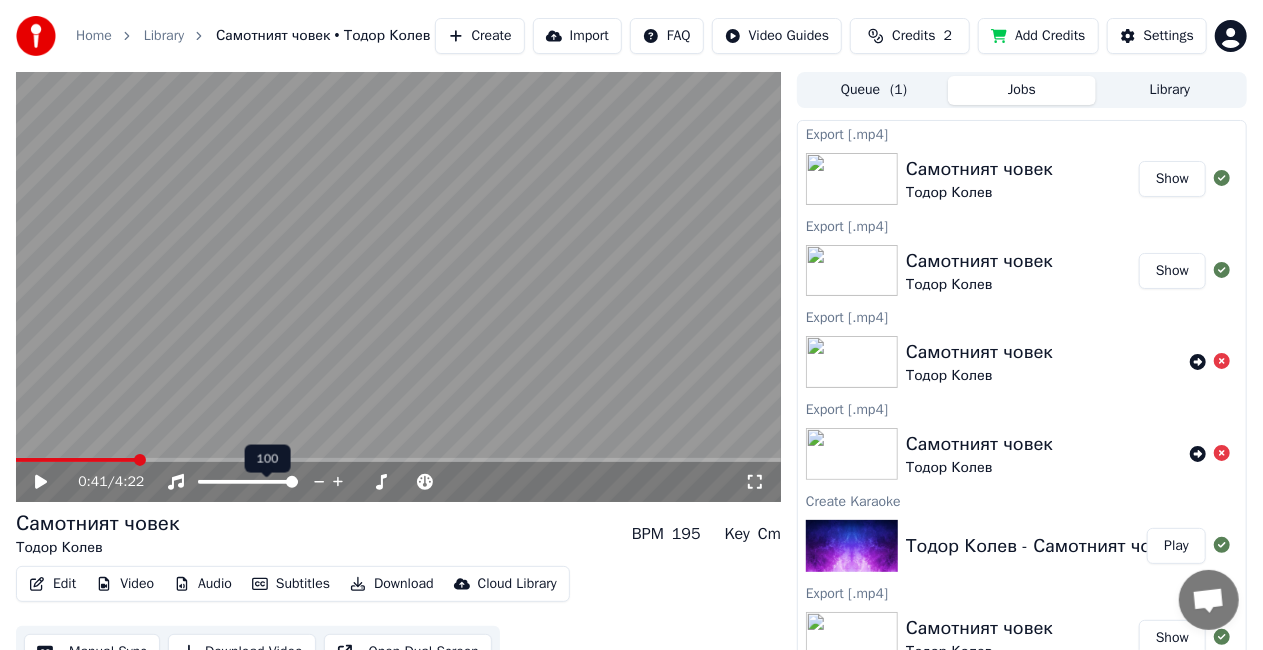 click 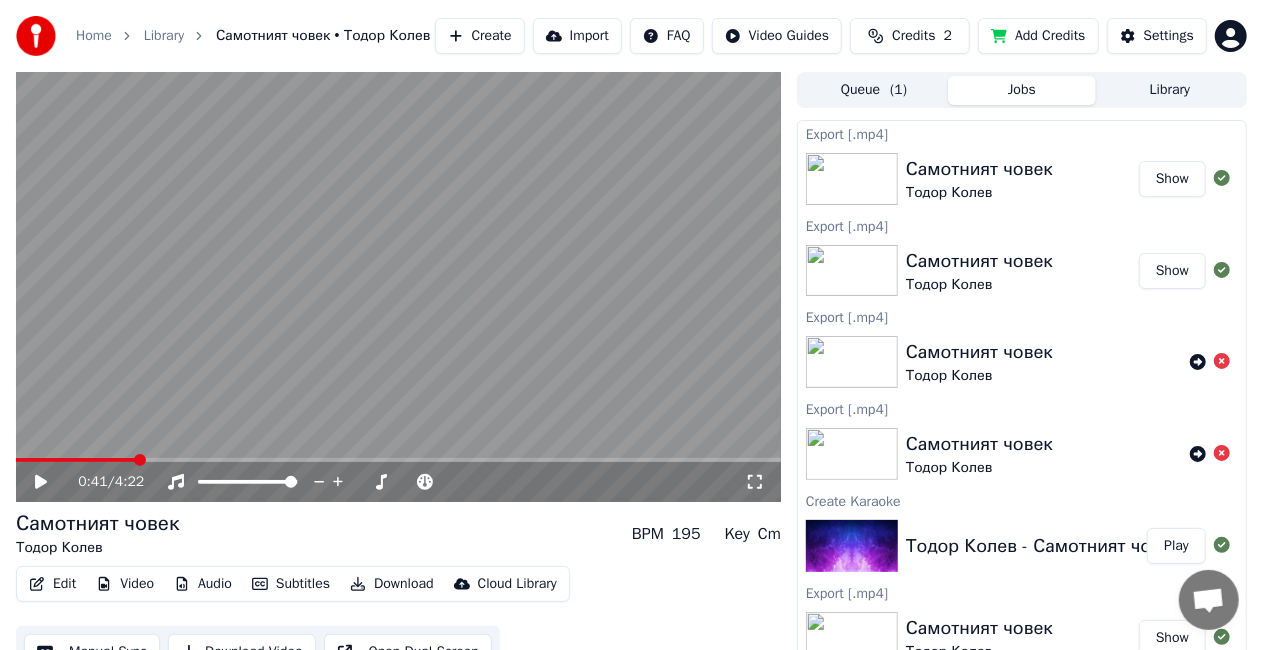 click 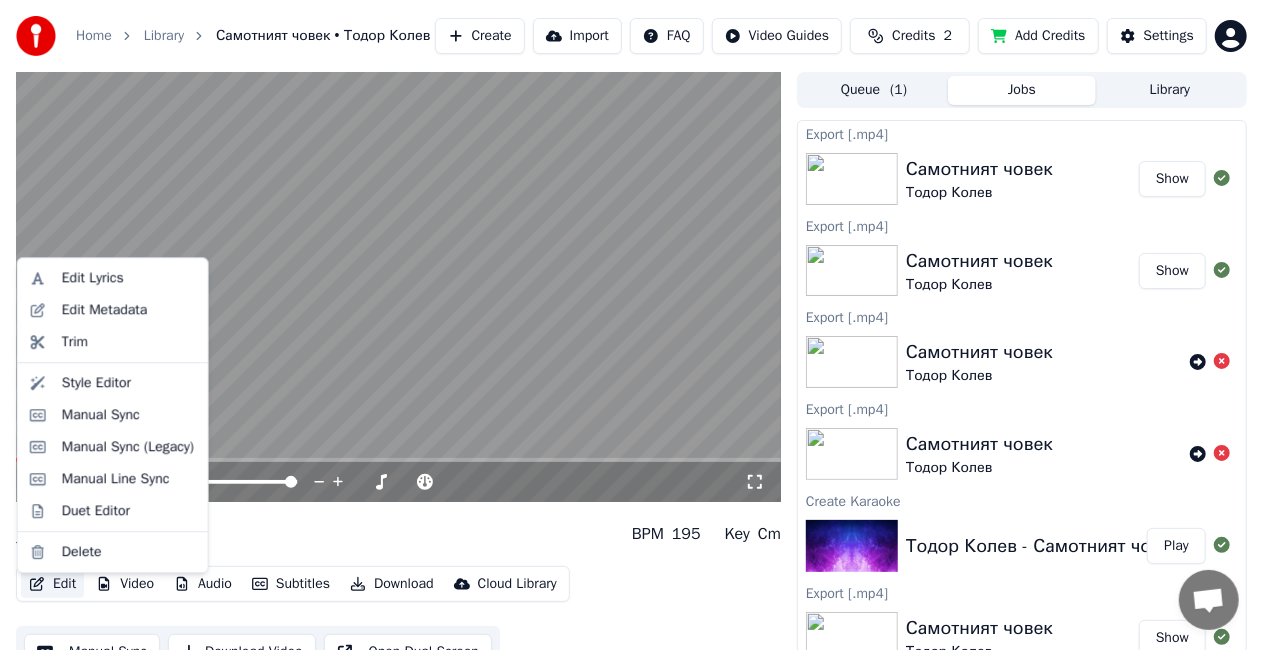 click on "Edit" at bounding box center (52, 584) 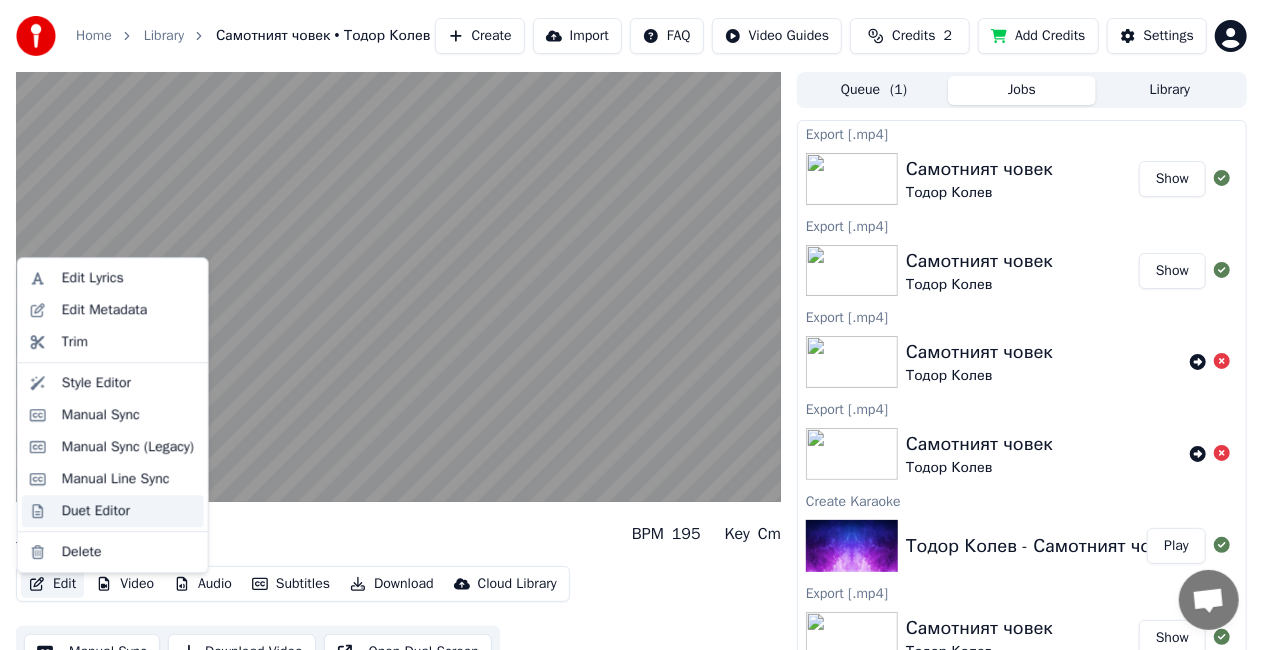 click on "Duet Editor" at bounding box center [96, 511] 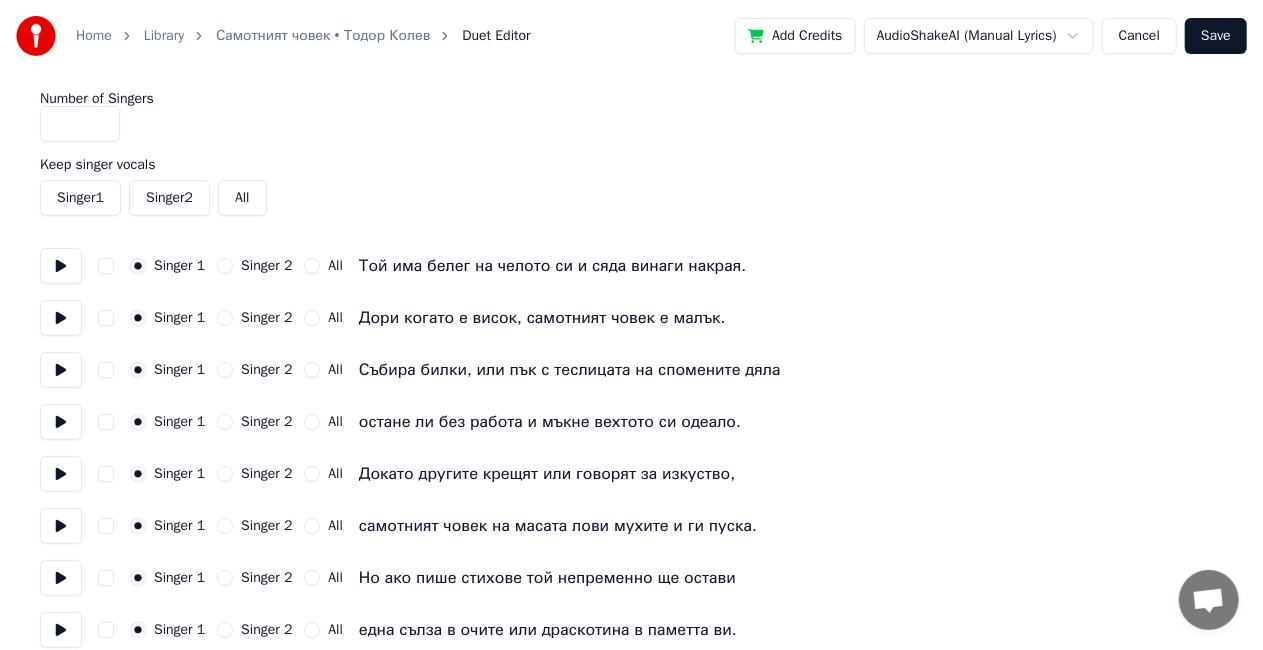 click on "Cancel" at bounding box center (1139, 36) 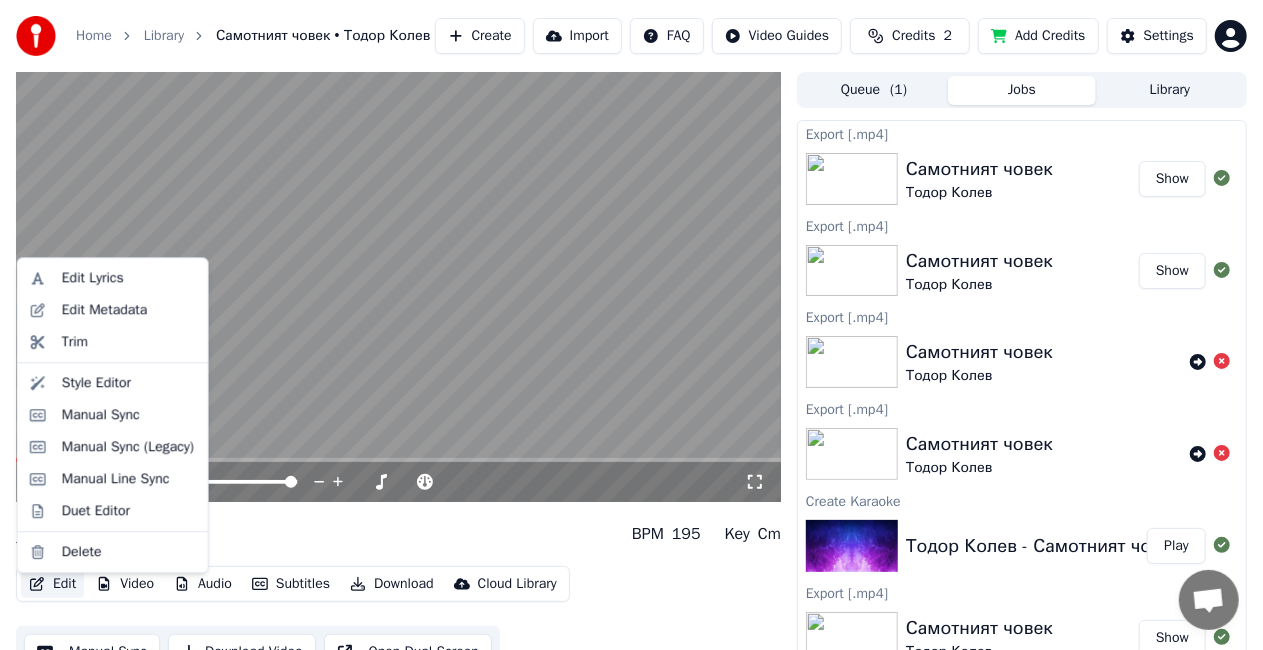 click on "Edit" at bounding box center (52, 584) 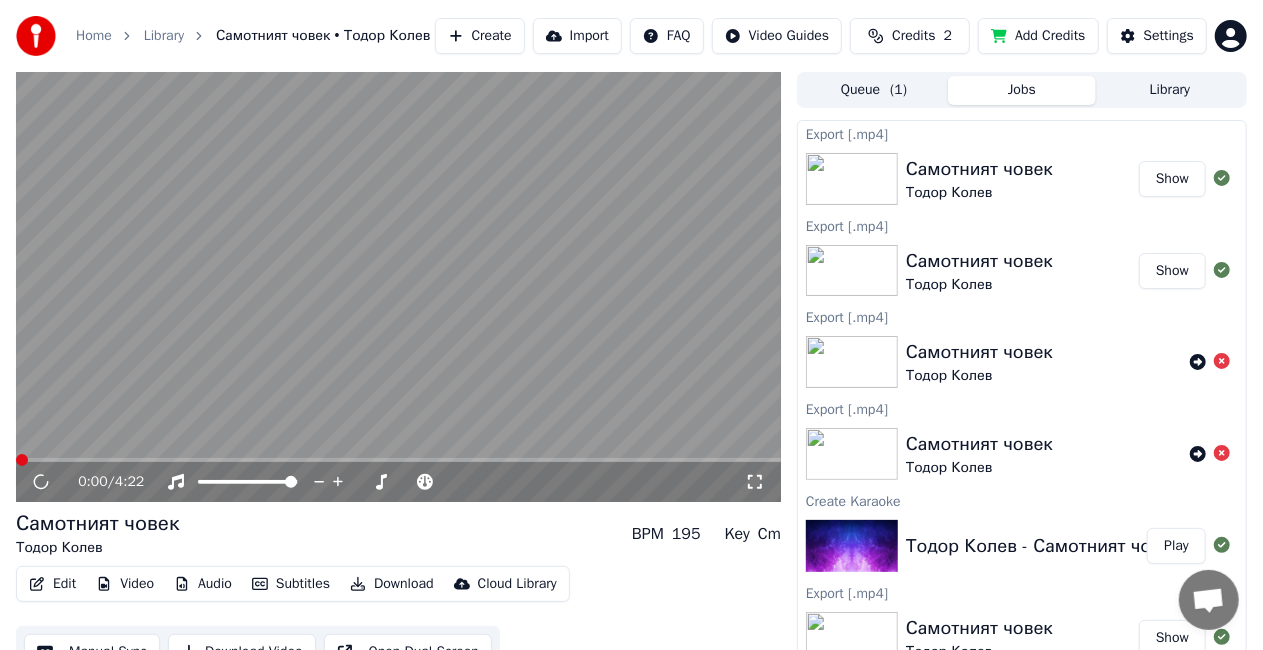 click on "Тодор Колев - Самотният човек" at bounding box center (1043, 546) 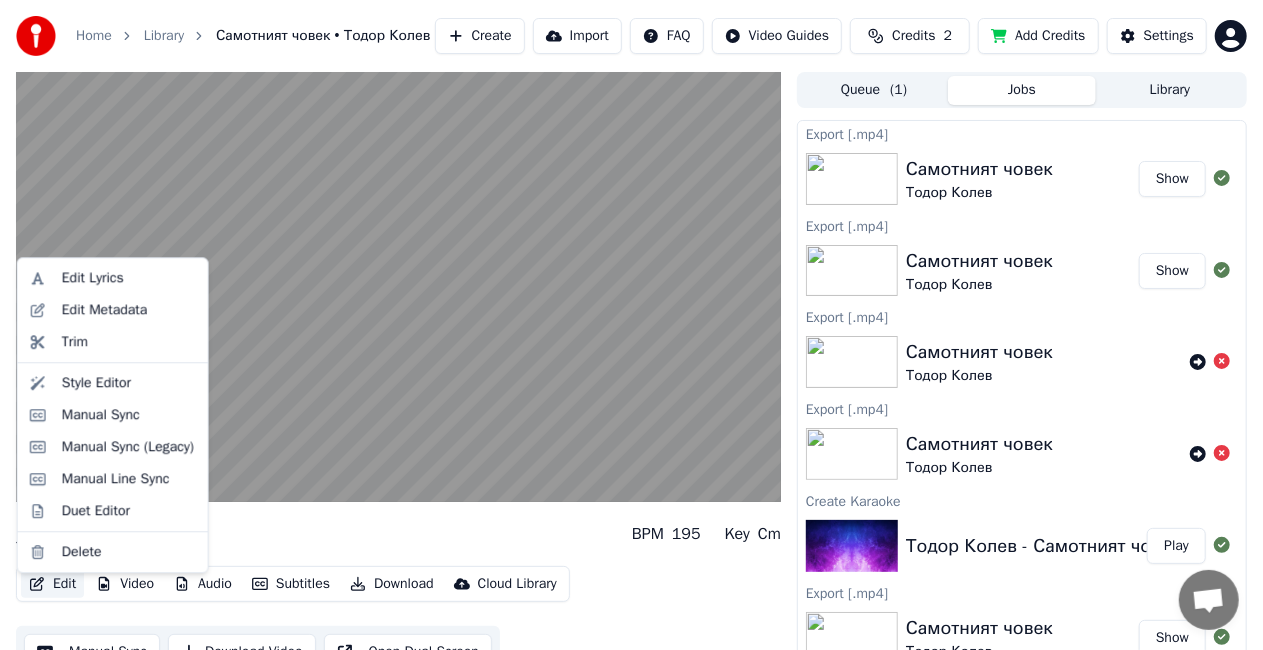 click on "Edit" at bounding box center (52, 584) 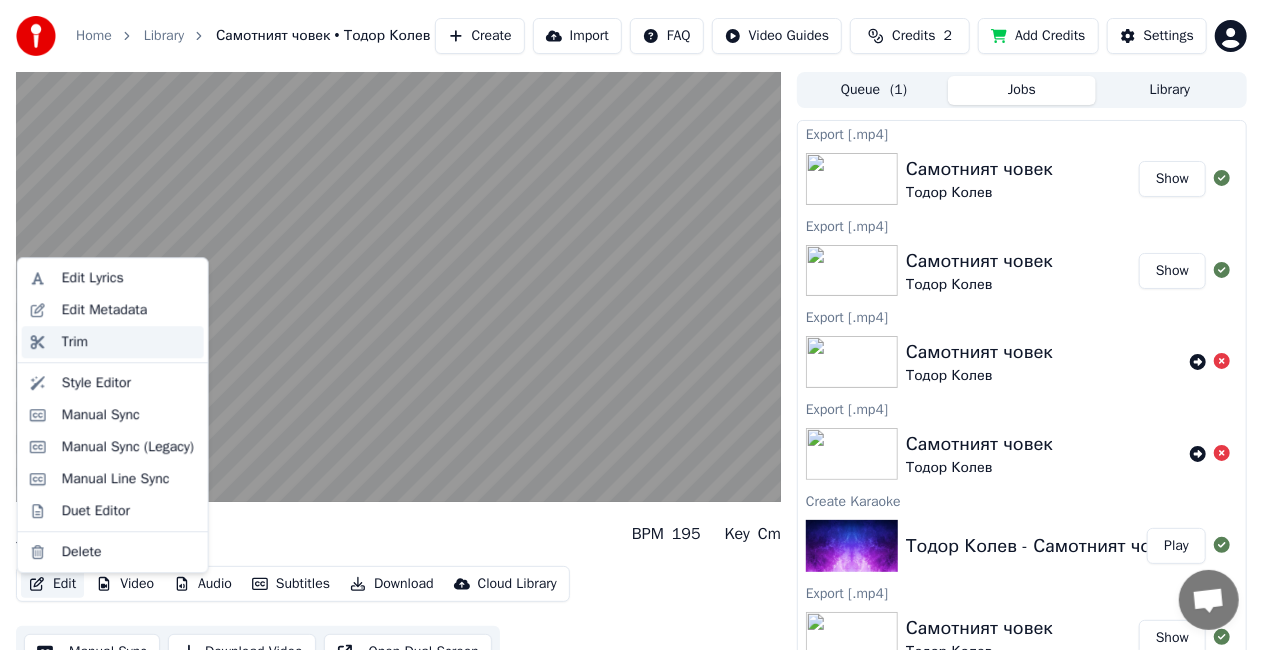 click on "Trim" at bounding box center (75, 342) 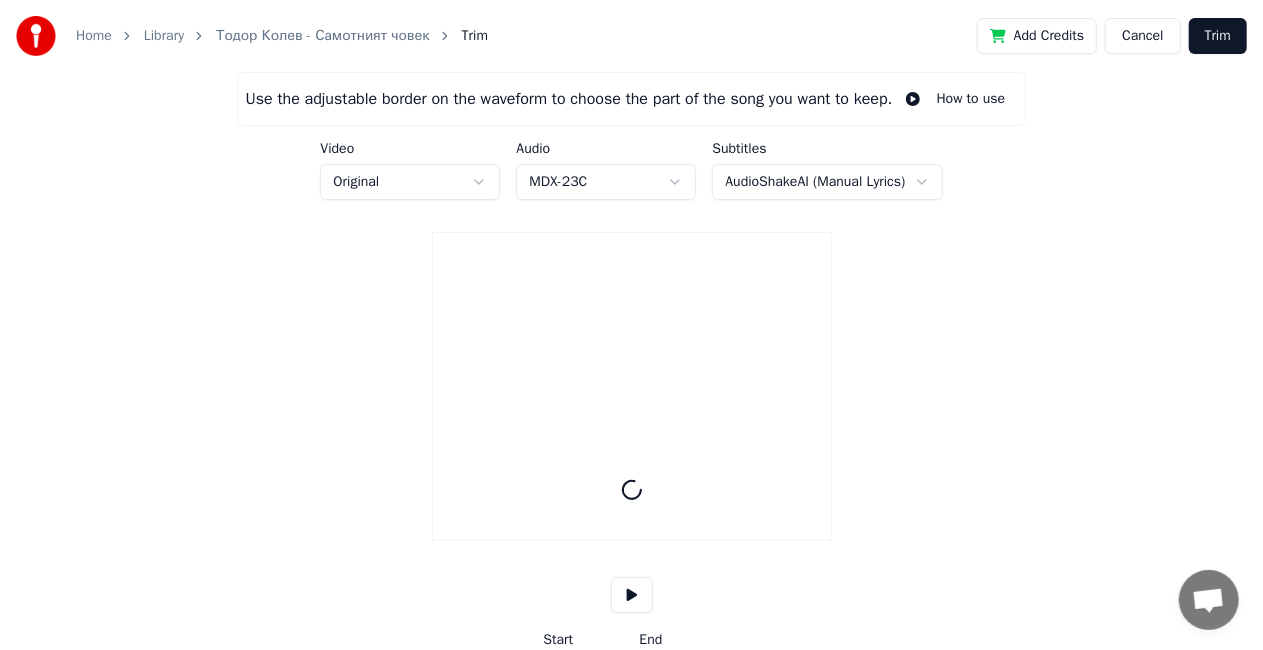click on "How to use" at bounding box center [955, 99] 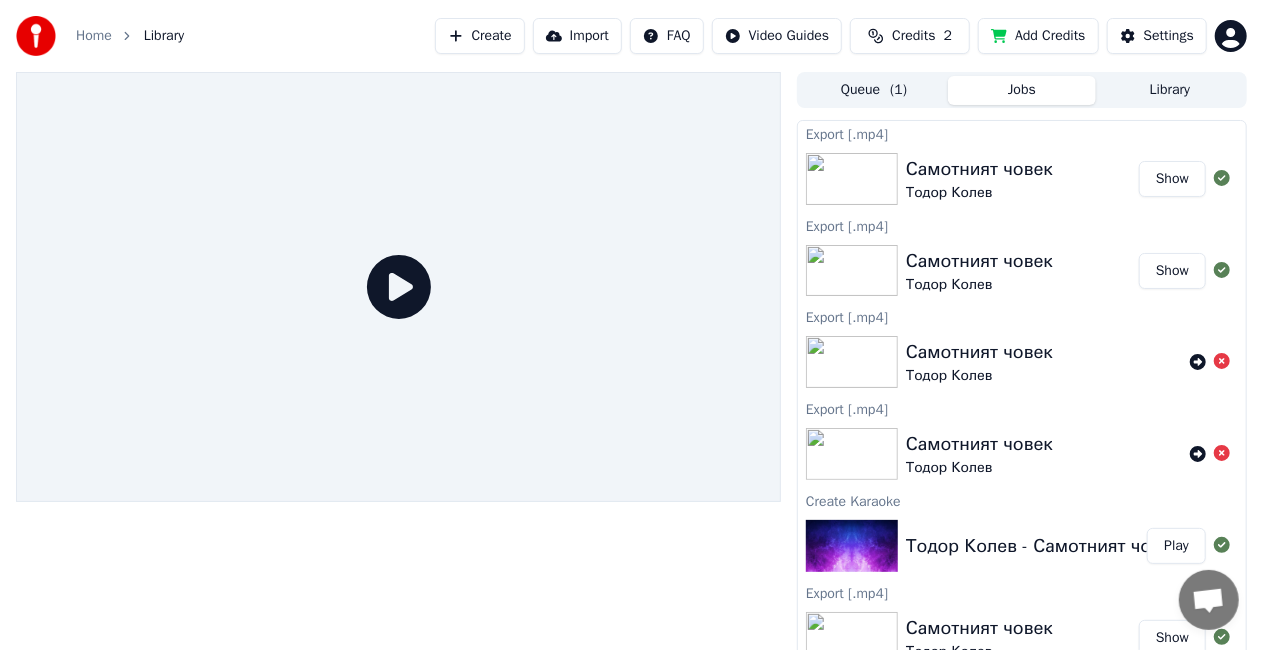 click on "Home" at bounding box center [94, 36] 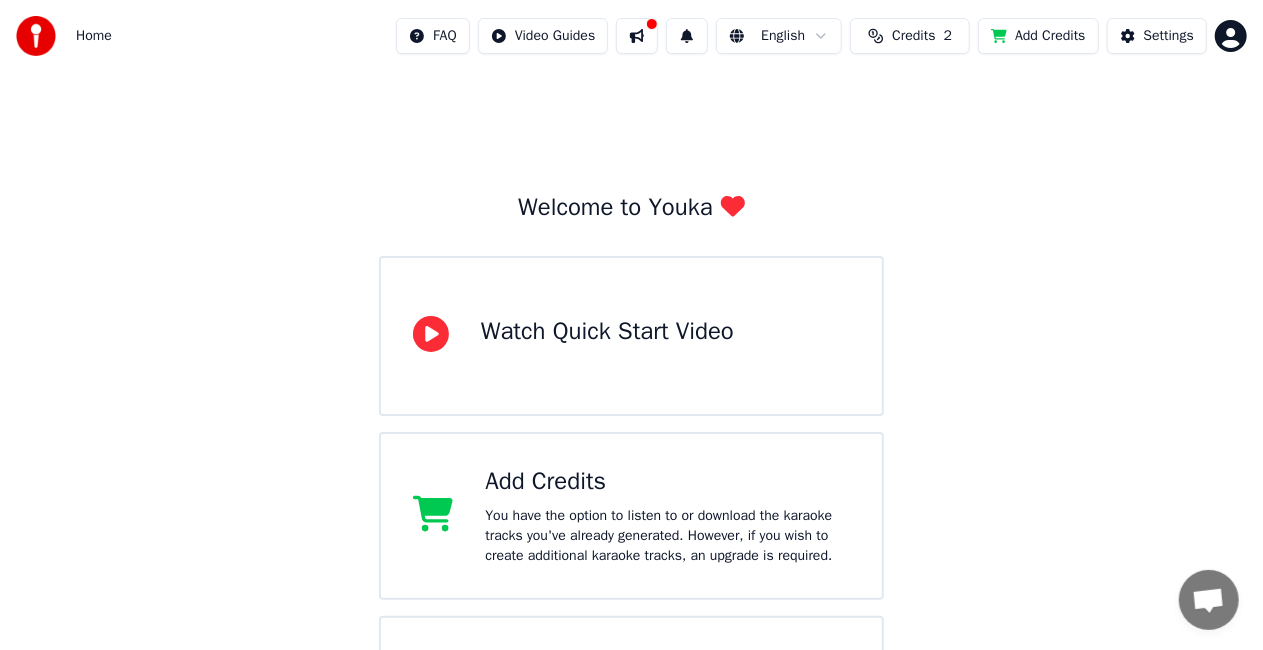 click at bounding box center [36, 36] 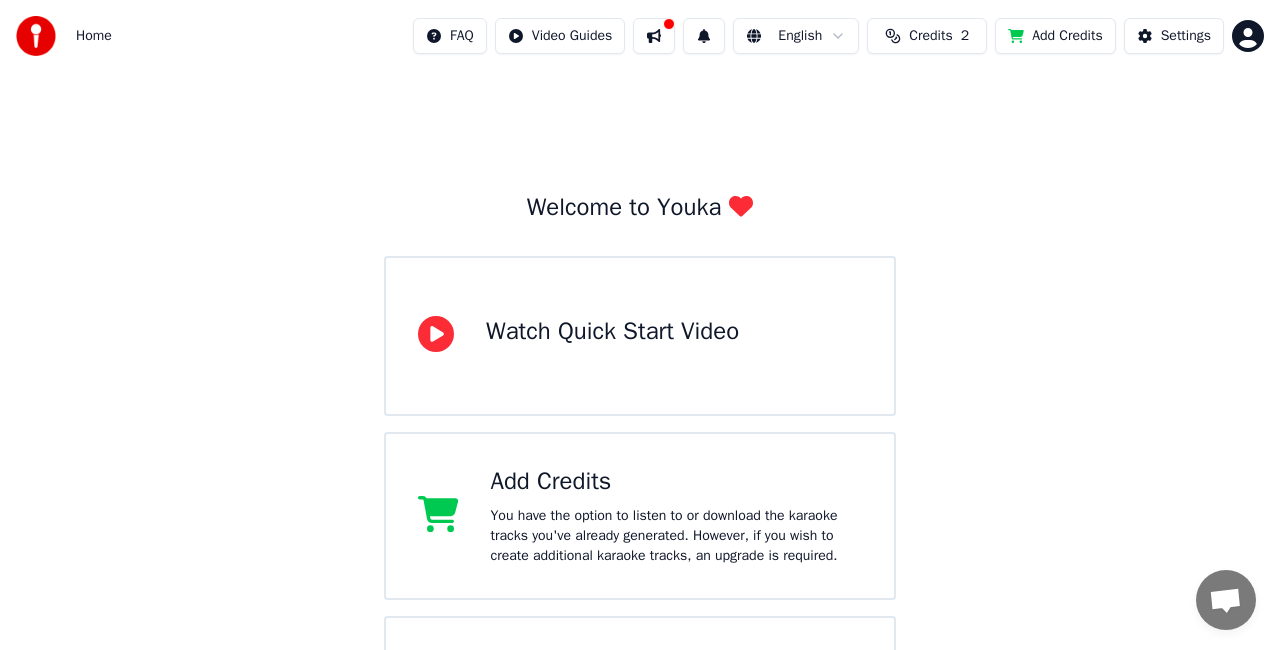 click on "Home FAQ Video Guides English Credits 2 Add Credits Settings Welcome to Youka Watch Quick Start Video Add Credits You have the option to listen to or download the karaoke tracks you've already generated. However, if you wish to create additional karaoke tracks, an upgrade is required. Library Access and manage all the karaoke tracks you’ve created. Edit, organize, and perfect your projects. Create Karaoke Create karaoke from audio or video files (MP3, MP4, and more), or paste a URL to instantly generate a karaoke video with synchronized lyrics." at bounding box center (640, 480) 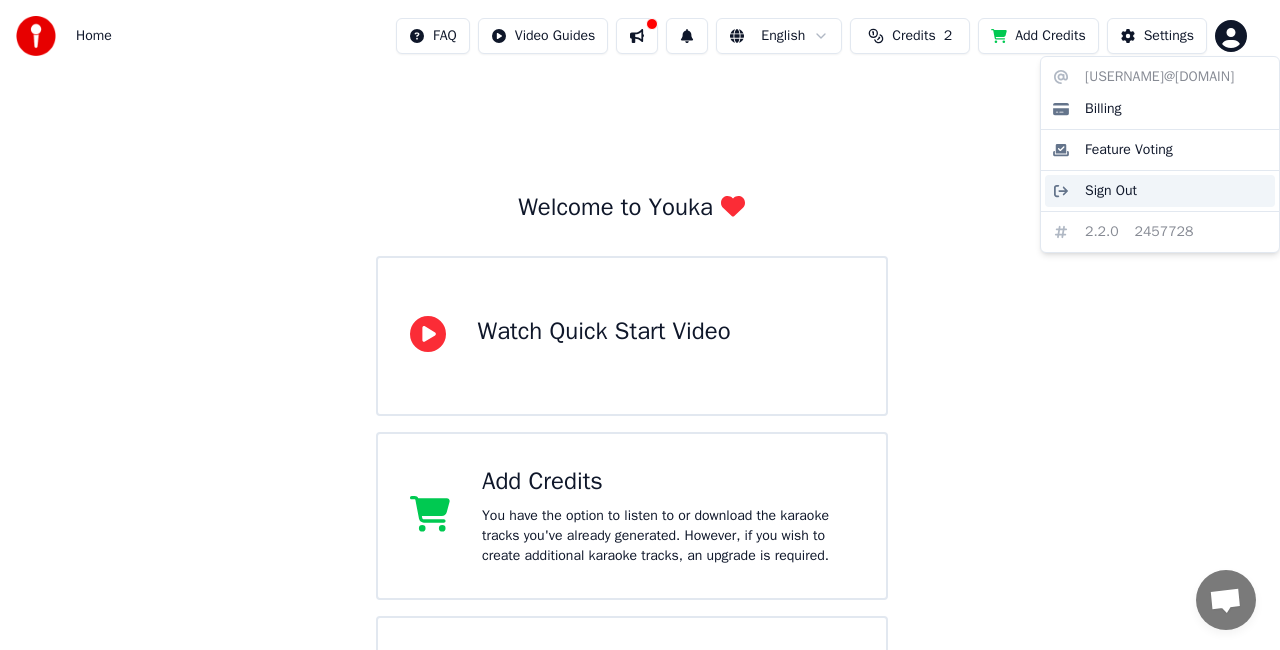 click on "Sign Out" at bounding box center [1111, 191] 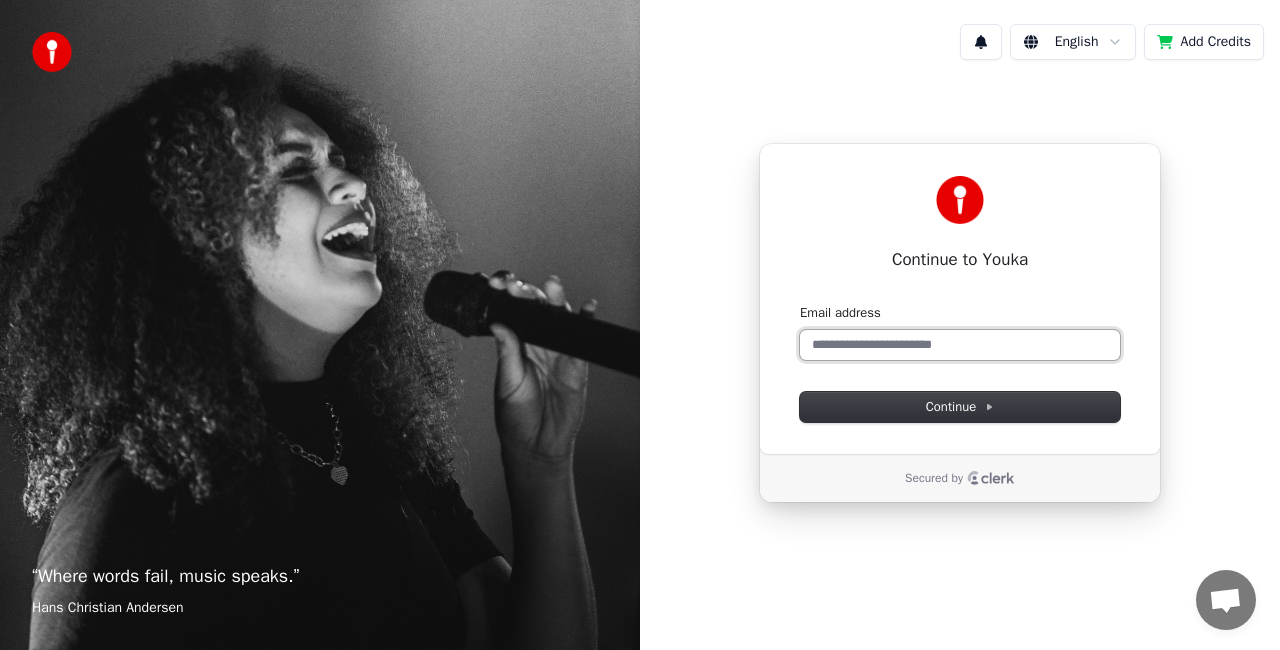 click on "Email address" at bounding box center [960, 345] 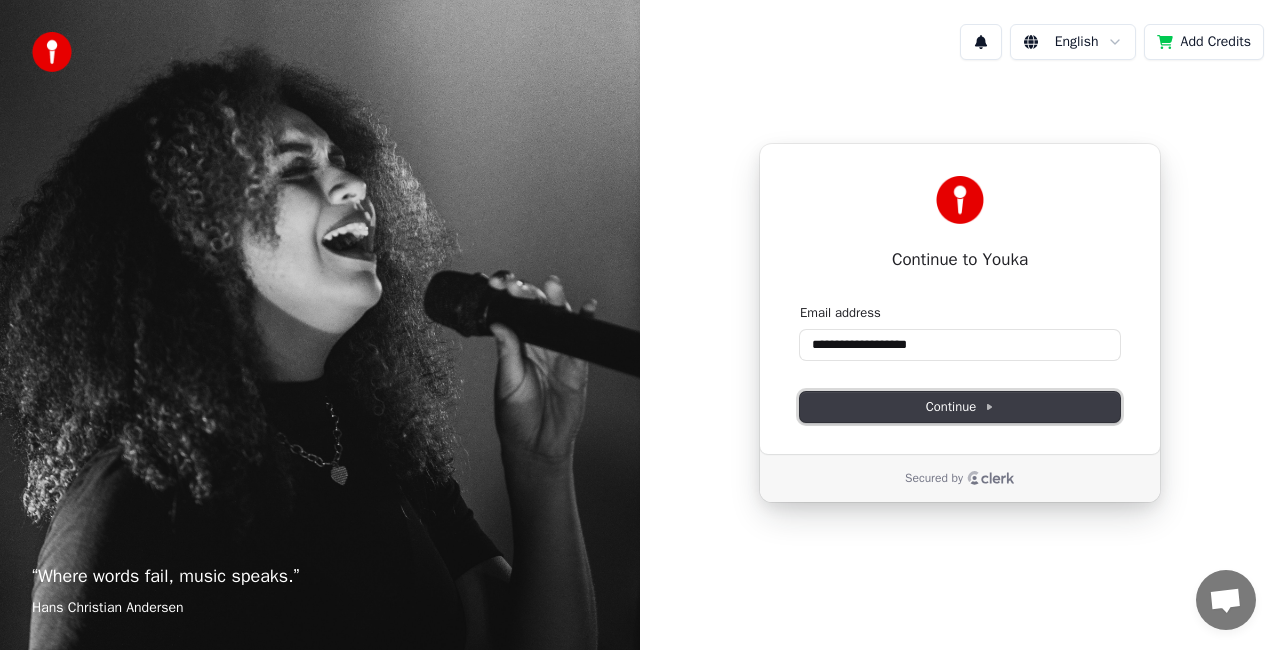 click on "Continue" at bounding box center [960, 407] 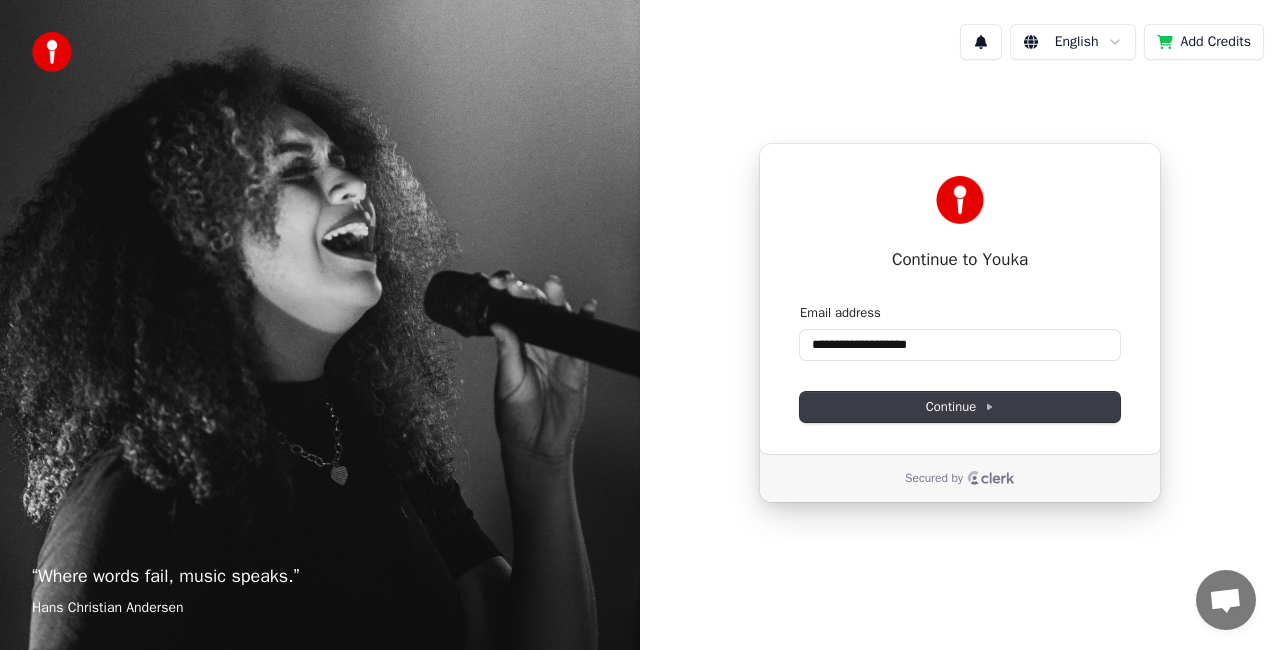 type on "**********" 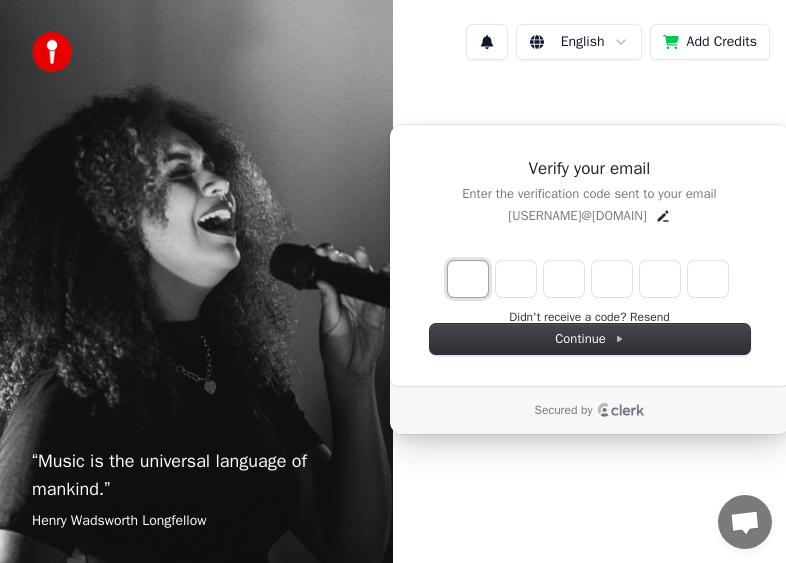click at bounding box center (468, 279) 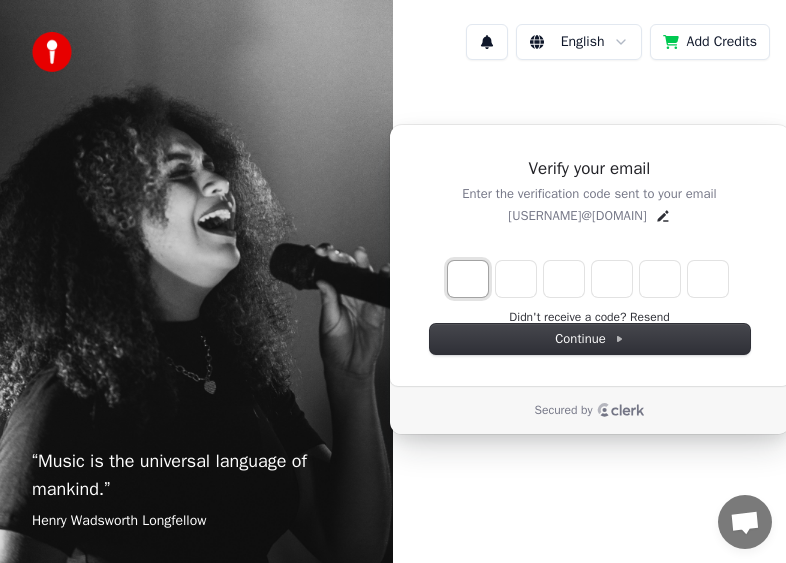 type on "*" 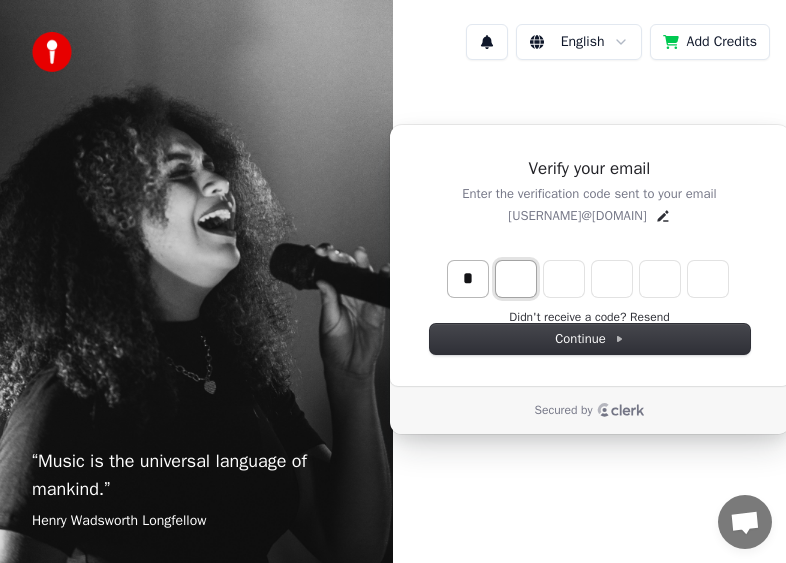 type on "*" 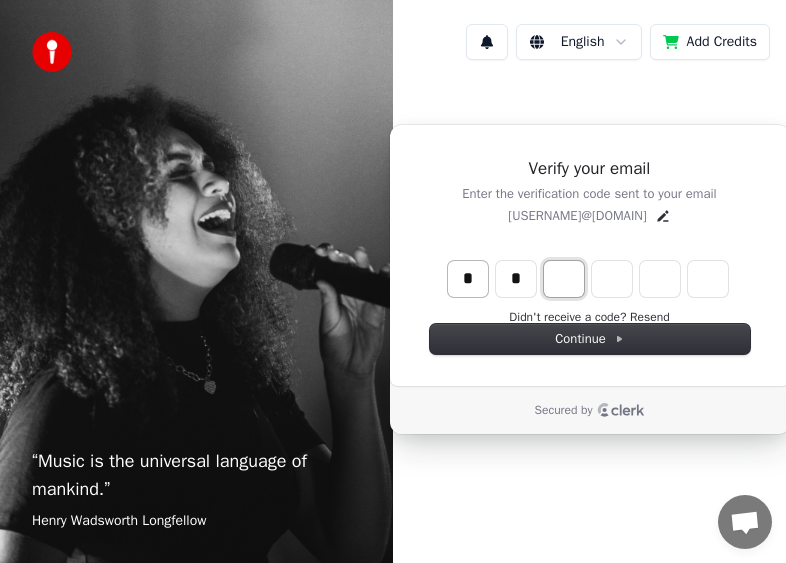 type on "**" 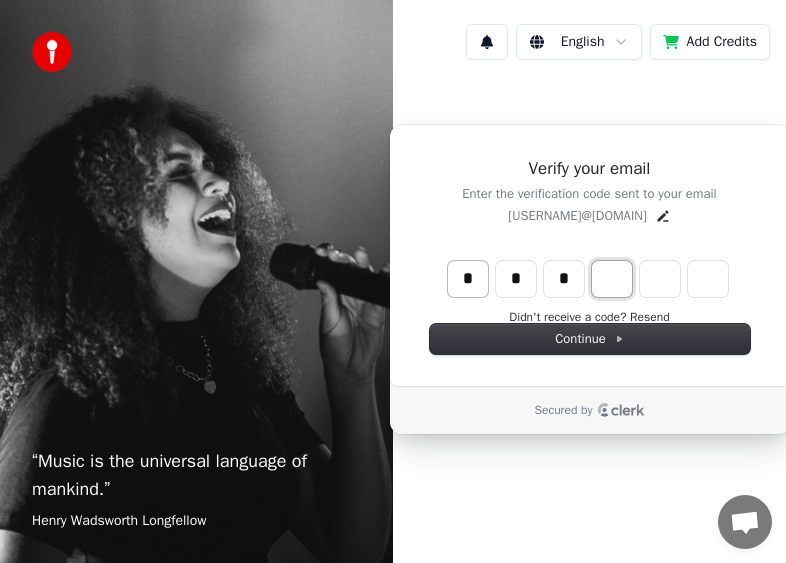 type on "***" 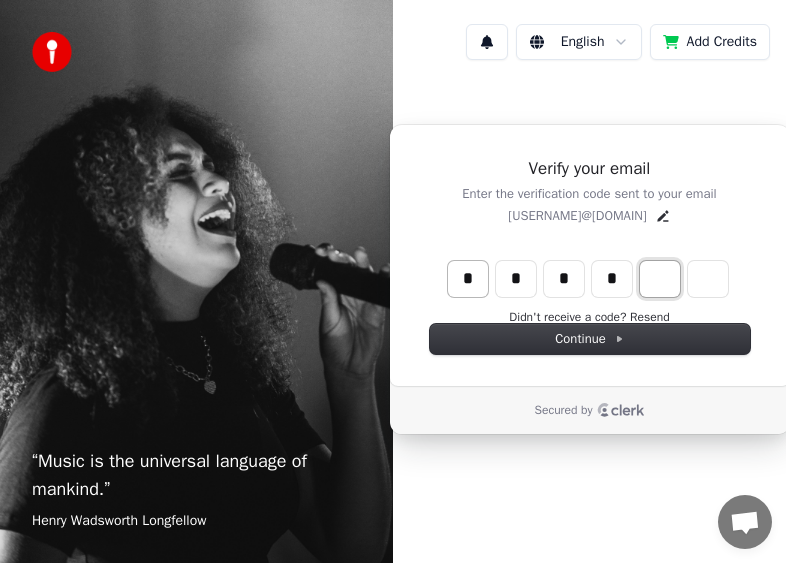 type on "****" 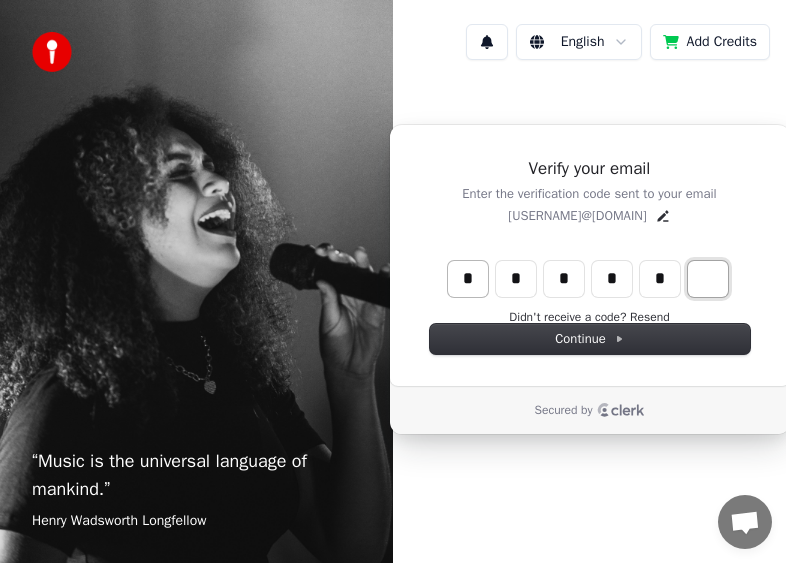 type on "******" 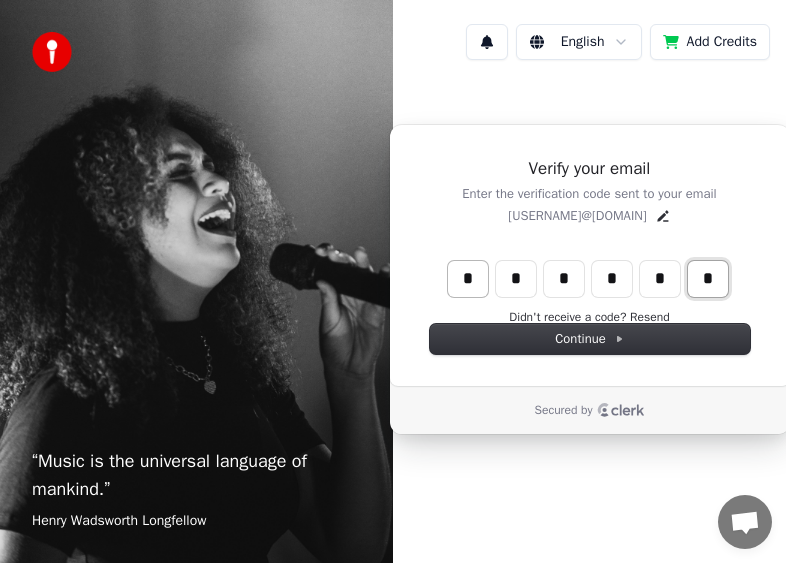 type on "*" 